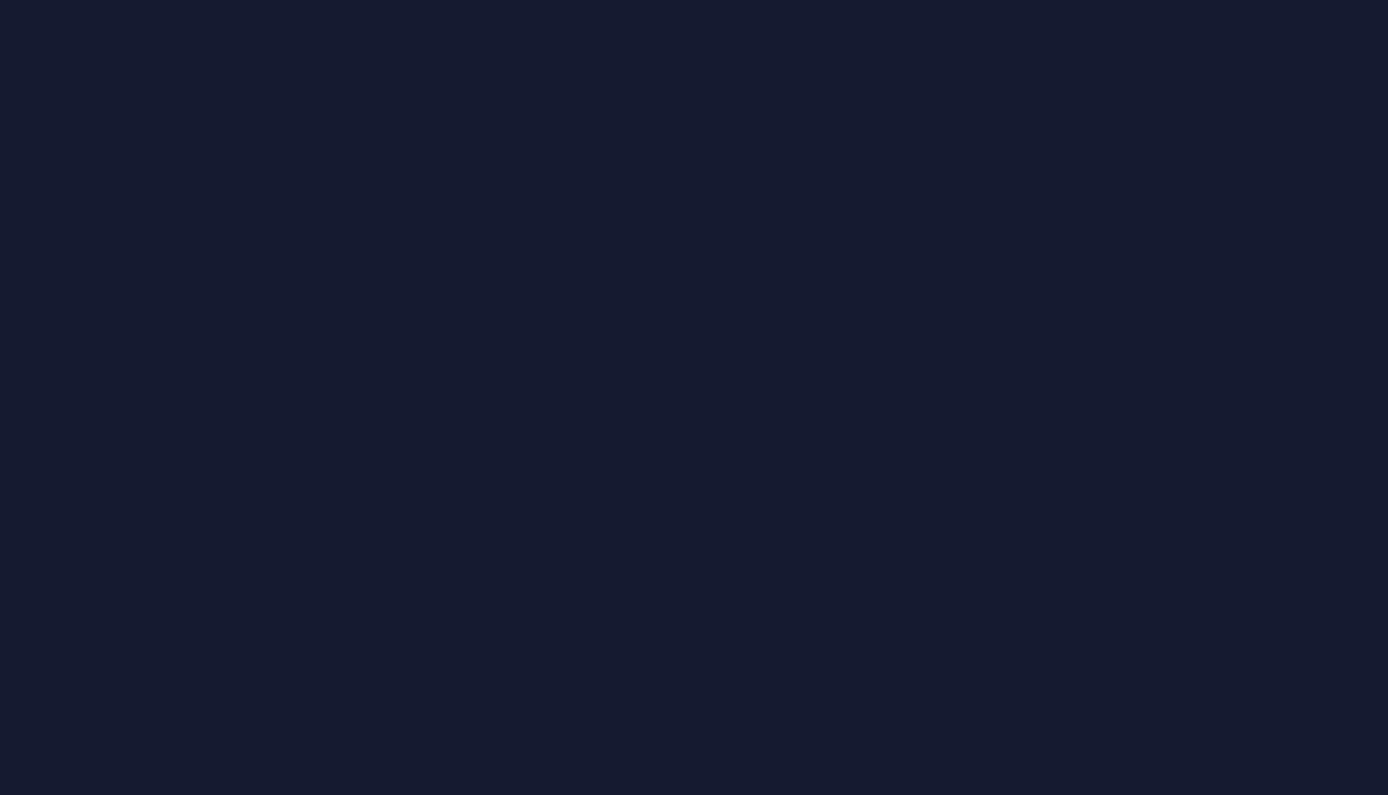 scroll, scrollTop: 0, scrollLeft: 0, axis: both 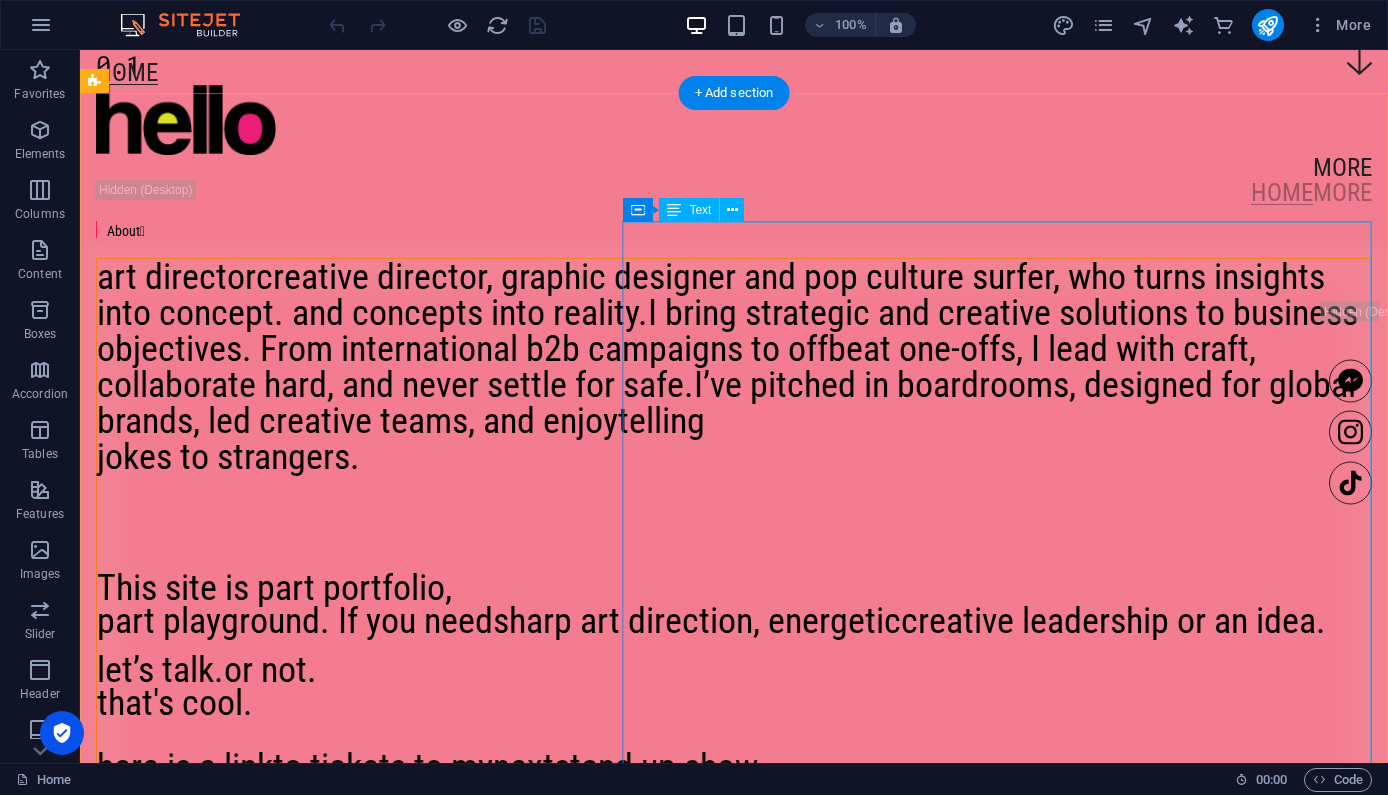 click on "art director  creative director, graphic designer and pop culture surfer,   who turns insights into concept. and concepts into reality.  I bring strategic and creative solutions to business objectives. From international b2b campaigns to offbeat one-offs, I lead with craft, collaborate hard, and never settle for safe.  I’ve pitched in boardrooms, designed for global brands, led creative teams, and enjoy  telling  jokes to strangers. This site is part portfolio,  part playground. If you need  sharp art direction, energetic  creative leadership or an idea.  let’s talk. or not.  that's cool. here is a link  to tickets to my  next  stand up show  at  [PERSON_NAME] Yuks .  or  have  a listen to some music  on spotify." at bounding box center (734, 570) 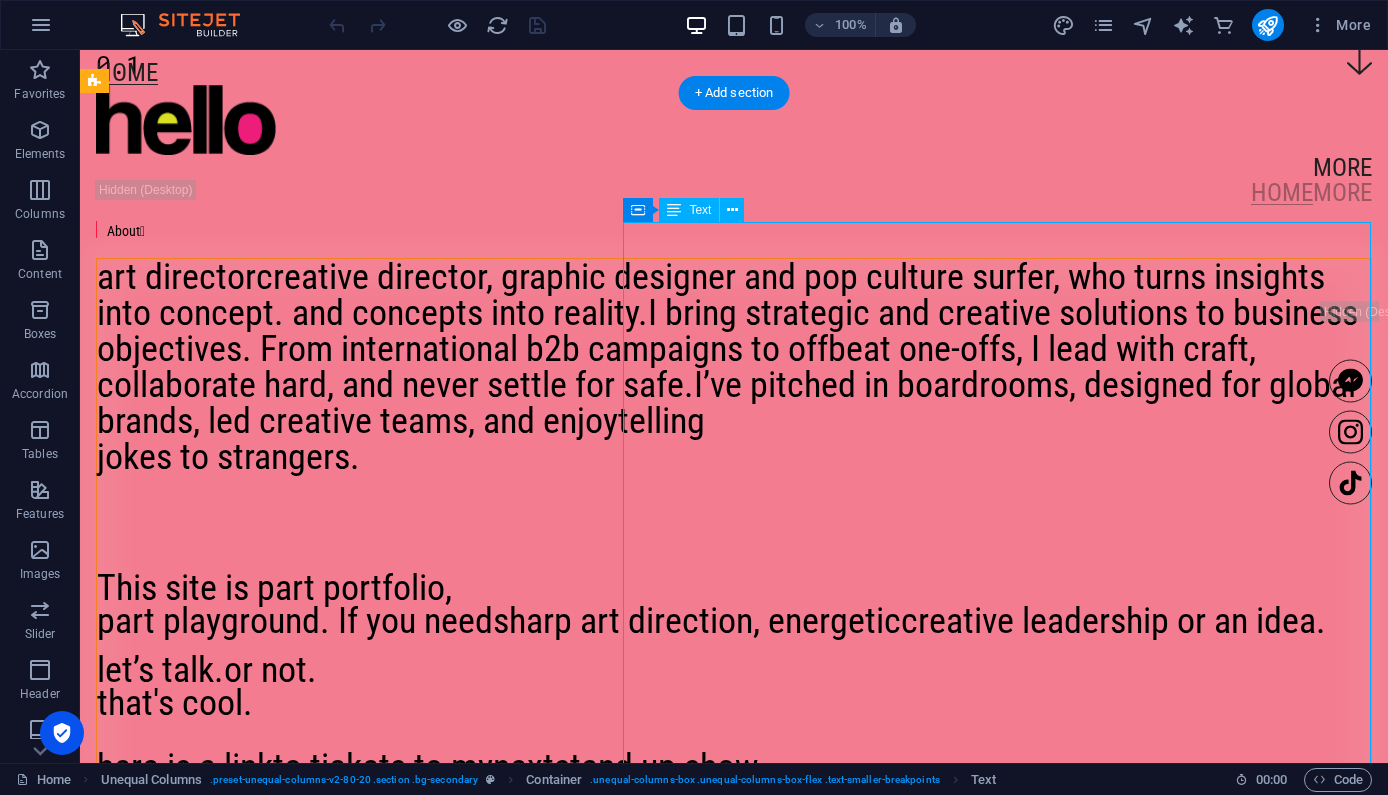 click on "art director  creative director, graphic designer and pop culture surfer,   who turns insights into concept. and concepts into reality.  I bring strategic and creative solutions to business objectives. From international b2b campaigns to offbeat one-offs, I lead with craft, collaborate hard, and never settle for safe.  I’ve pitched in boardrooms, designed for global brands, led creative teams, and enjoy  telling  jokes to strangers. This site is part portfolio,  part playground. If you need  sharp art direction, energetic  creative leadership or an idea.  let’s talk. or not.  that's cool. here is a link  to tickets to my  next  stand up show  at  [PERSON_NAME] Yuks .  or  have  a listen to some music  on spotify." at bounding box center [734, 570] 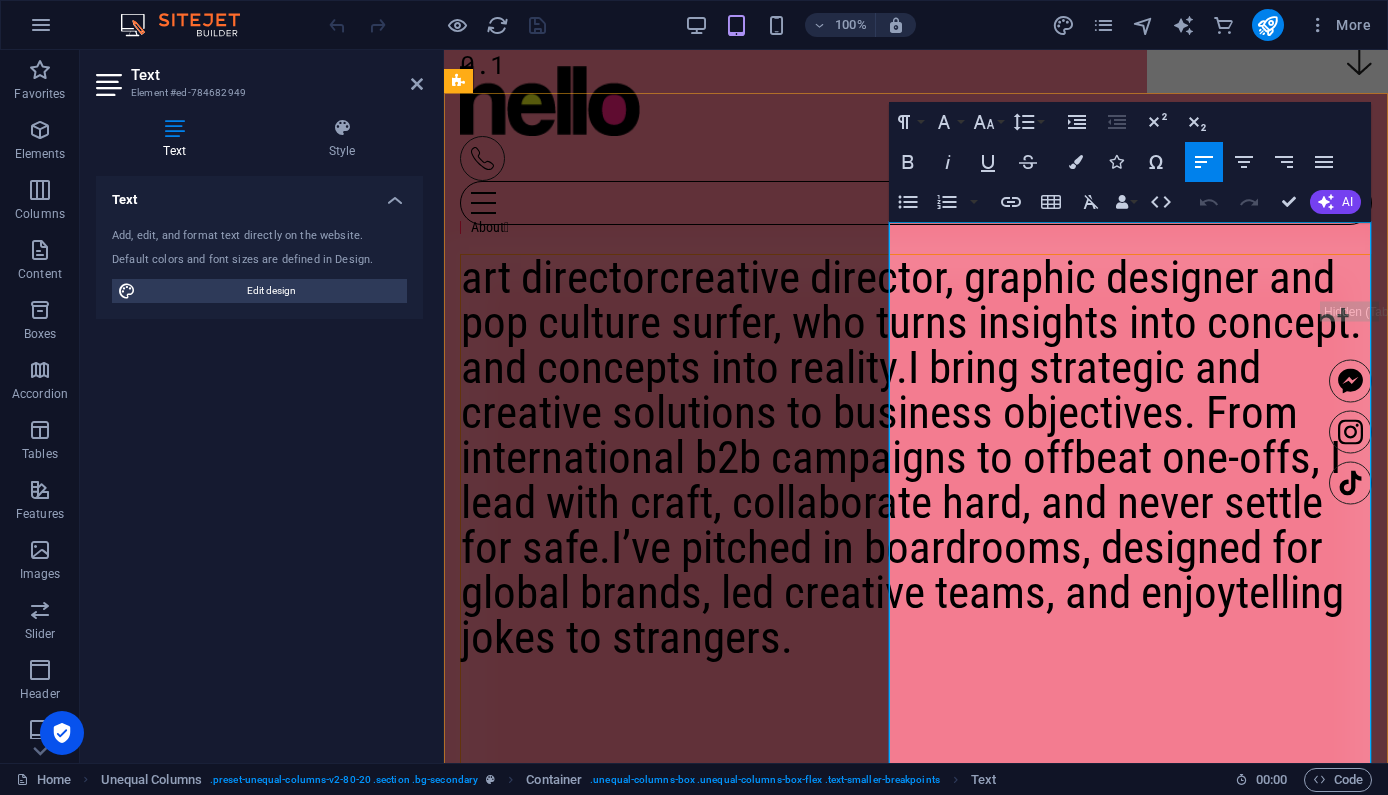 click on "who turns insights into concept. and concepts into reality." at bounding box center (911, 345) 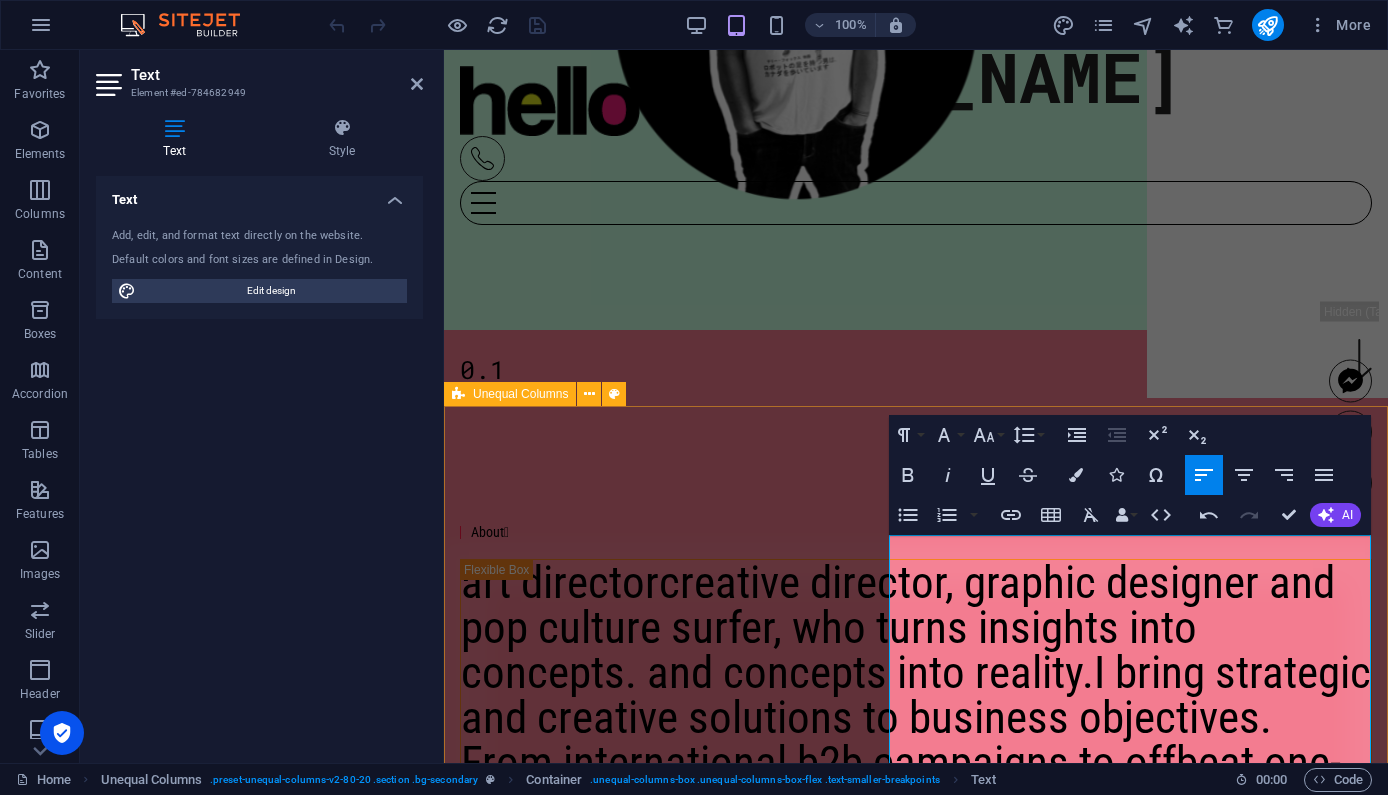 scroll, scrollTop: 370, scrollLeft: 0, axis: vertical 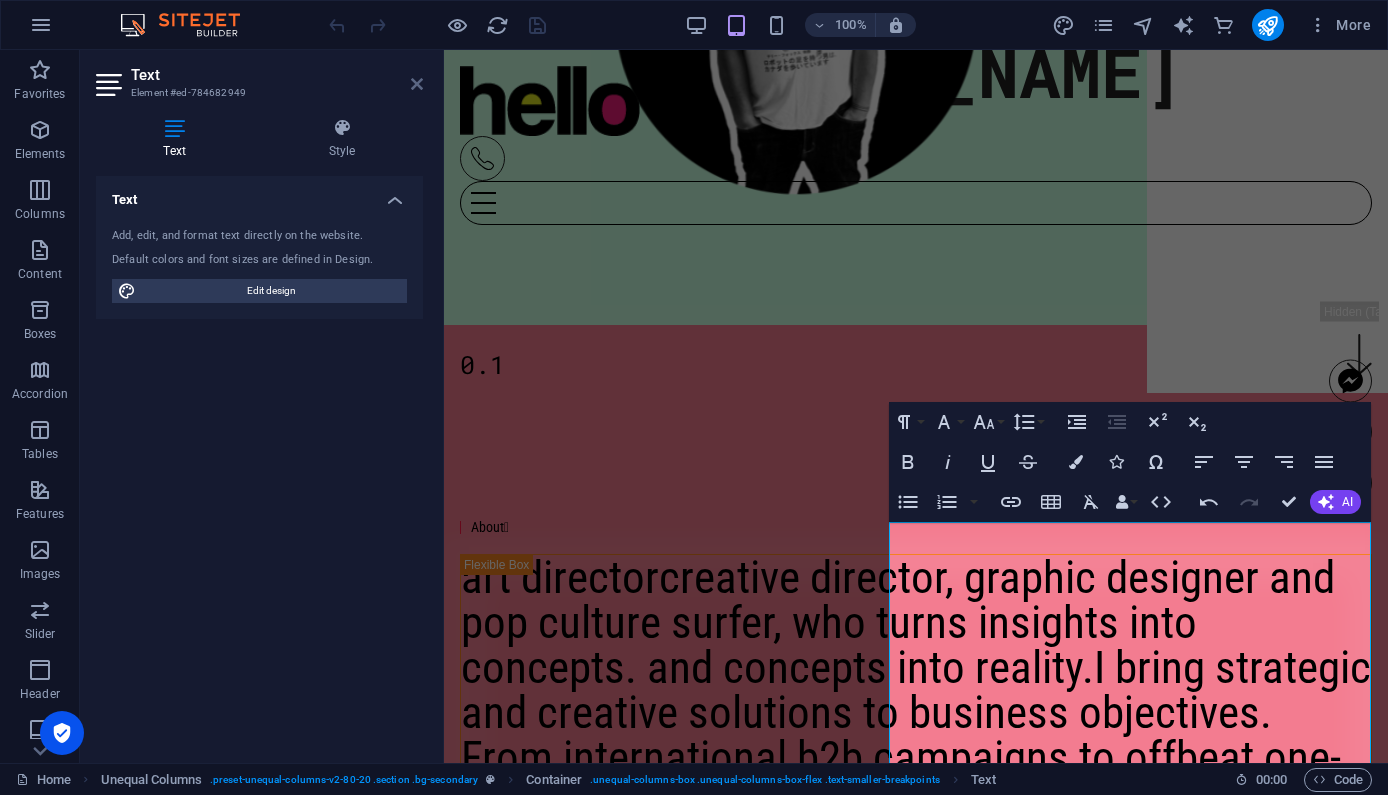 click at bounding box center (417, 84) 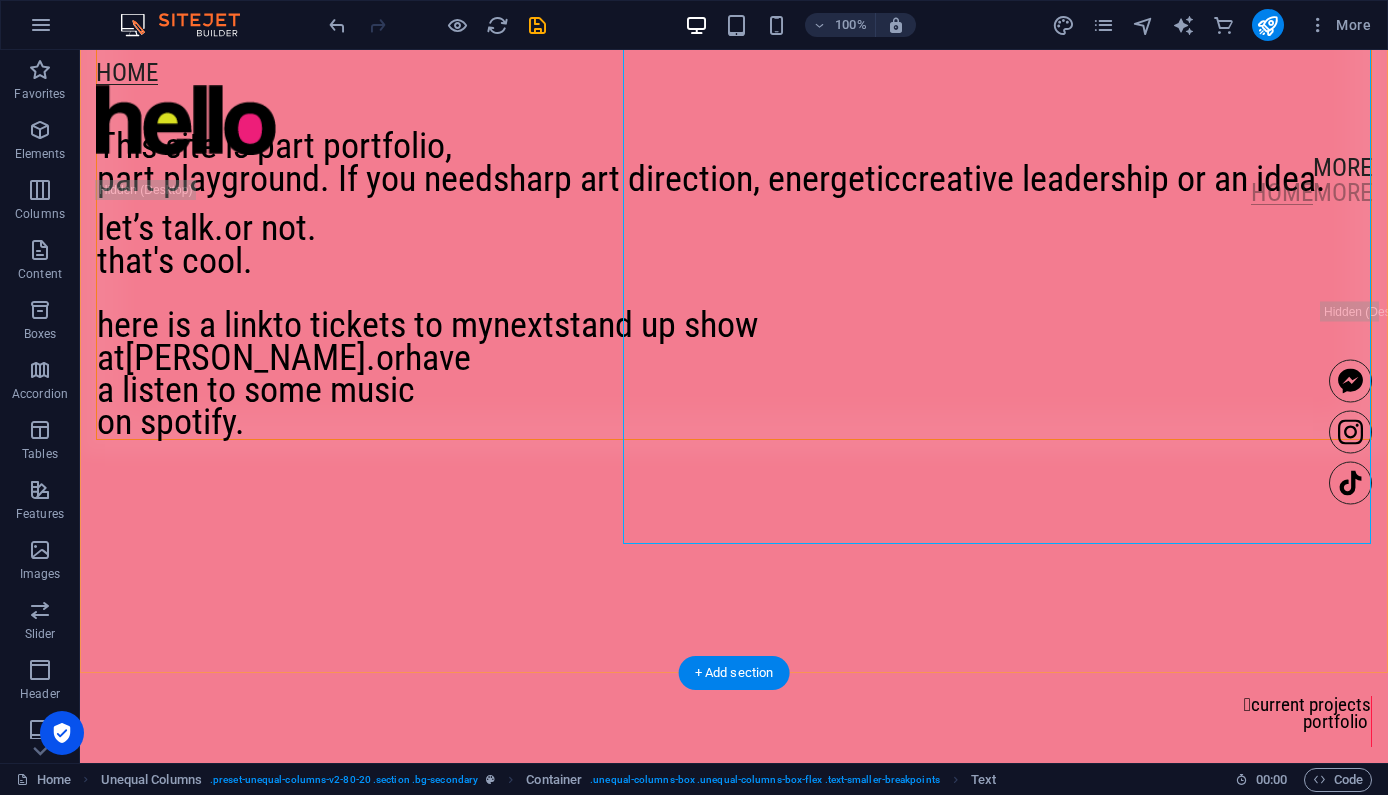 scroll, scrollTop: 1120, scrollLeft: 0, axis: vertical 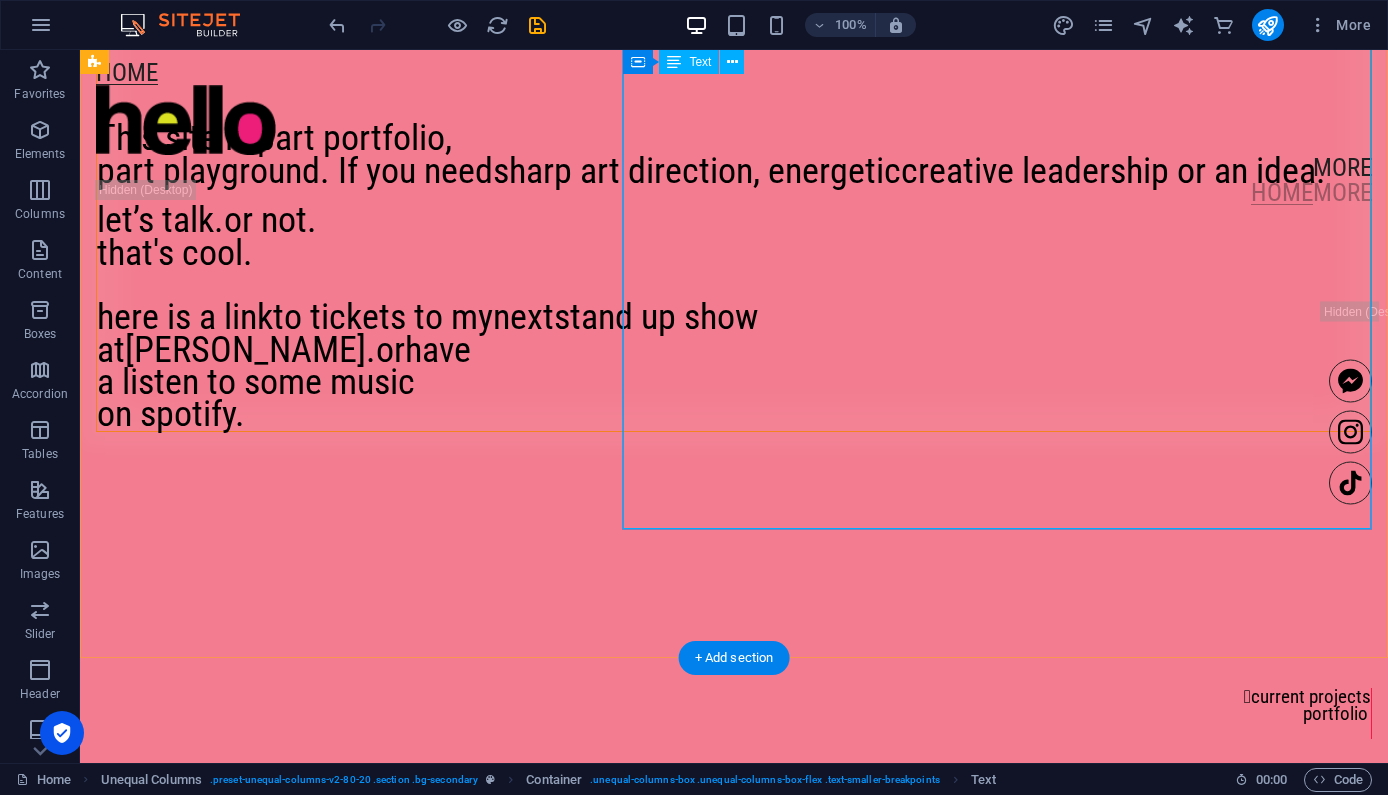 click on "art director  creative director, graphic designer and pop culture surfer,   who turns insights into concepts. and concepts into reality.  I bring strategic and creative solutions to business objectives. From international b2b campaigns to offbeat one-offs, I lead with craft, collaborate hard, and never settle for safe.  I’ve pitched in boardrooms, designed for global brands, led creative teams, and enjoy  telling  jokes to strangers. This site is part portfolio,  part playground. If you need  sharp art direction, energetic  creative leadership or an idea.  let’s talk. or not.  that's cool. here is a link  to tickets to my  next  stand up show  at  [PERSON_NAME] Yuks .  or  have  a listen to some music  on spotify." at bounding box center (734, 120) 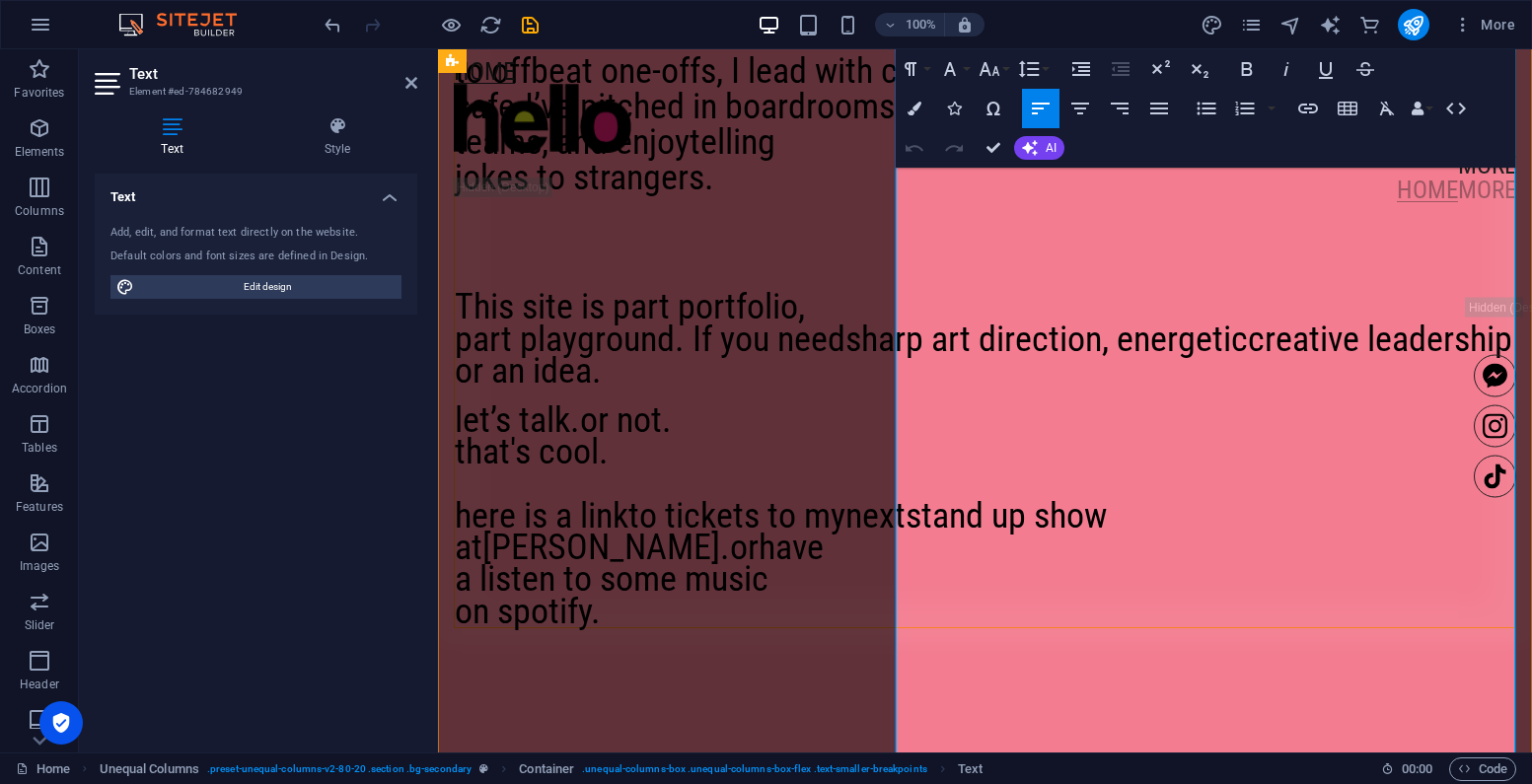 scroll, scrollTop: 972, scrollLeft: 0, axis: vertical 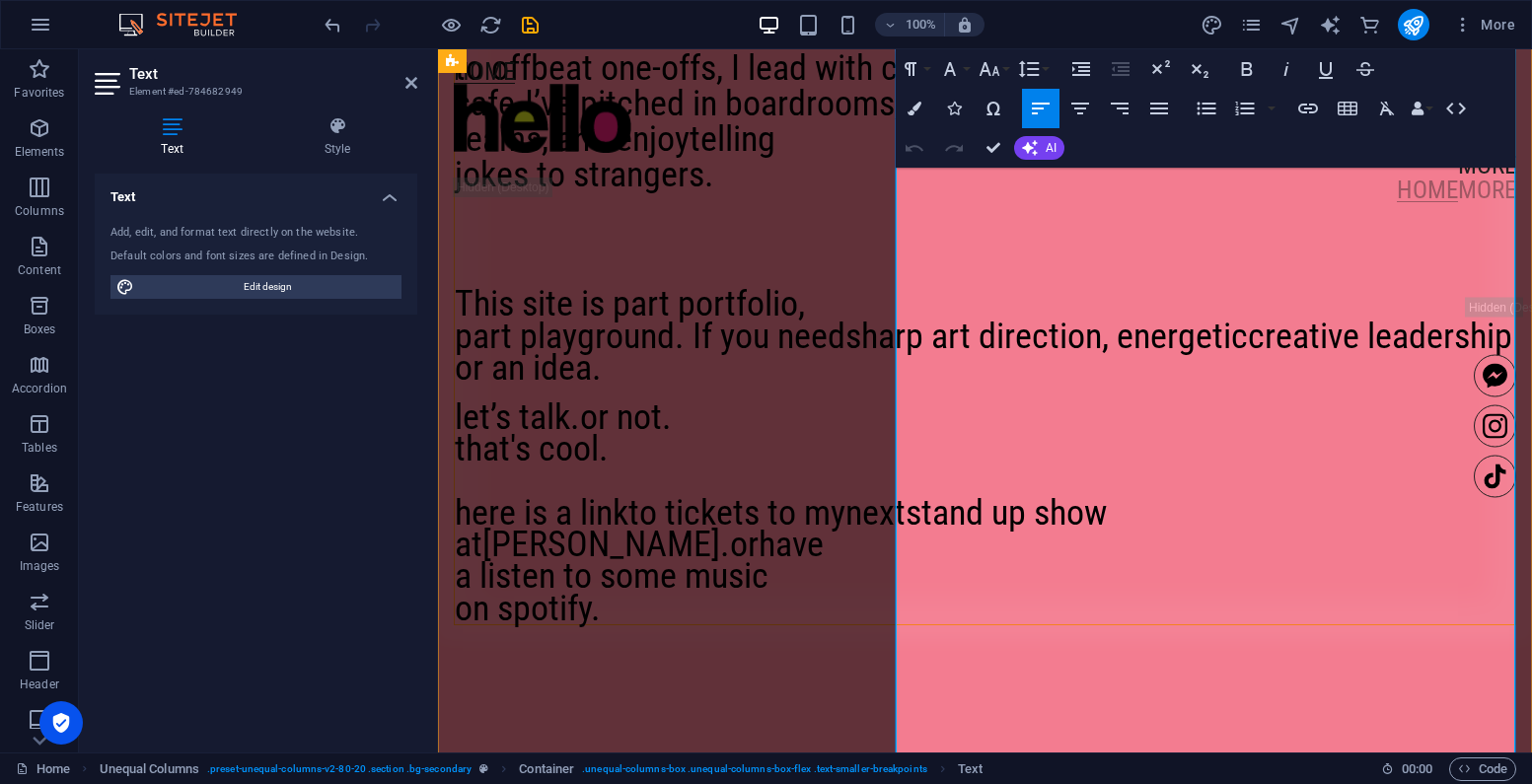 click on "part playground. If you need" at bounding box center (650, 336) 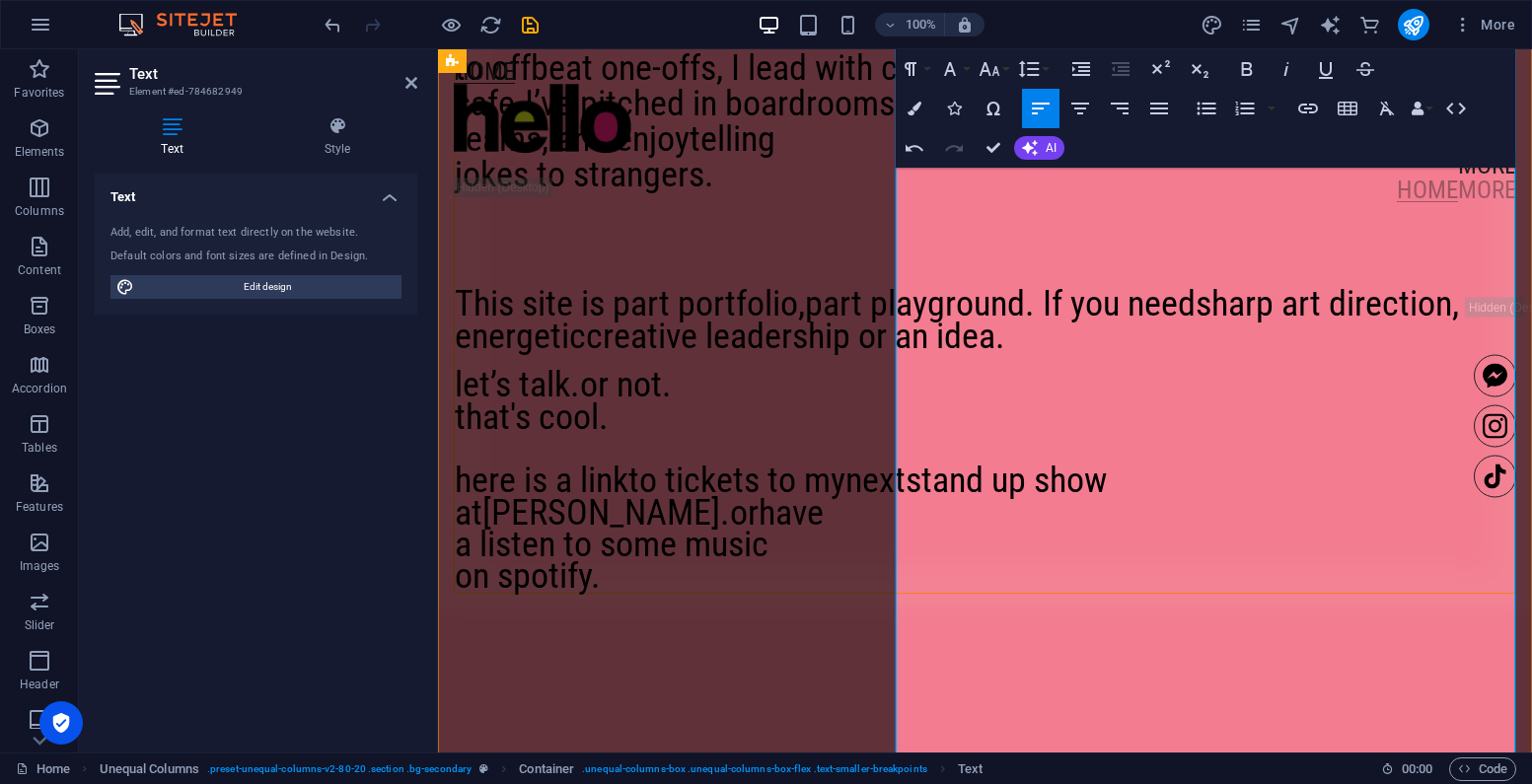 click on "that's cool." at bounding box center (532, 417) 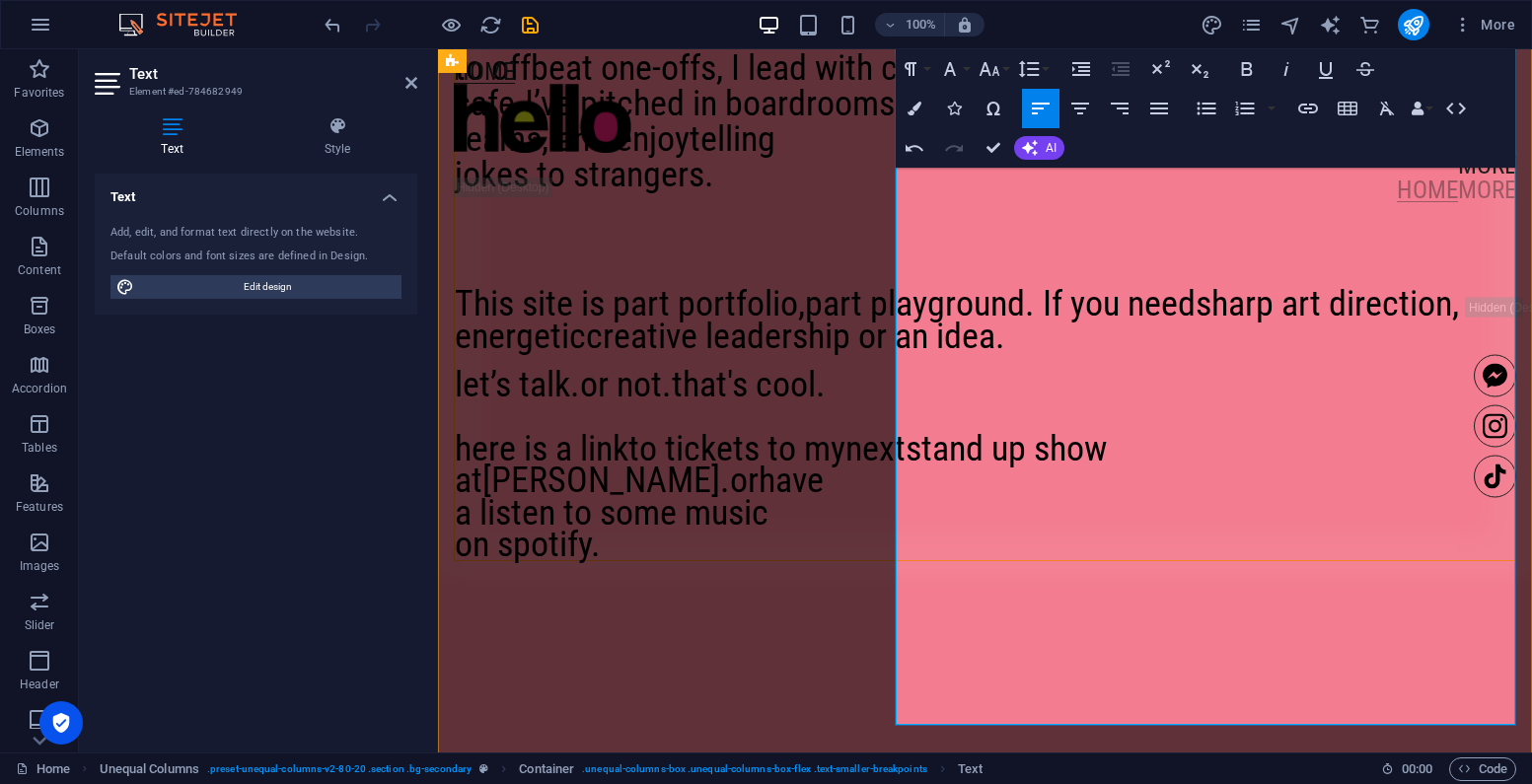 click on "part playground. If you need" at bounding box center [1000, 304] 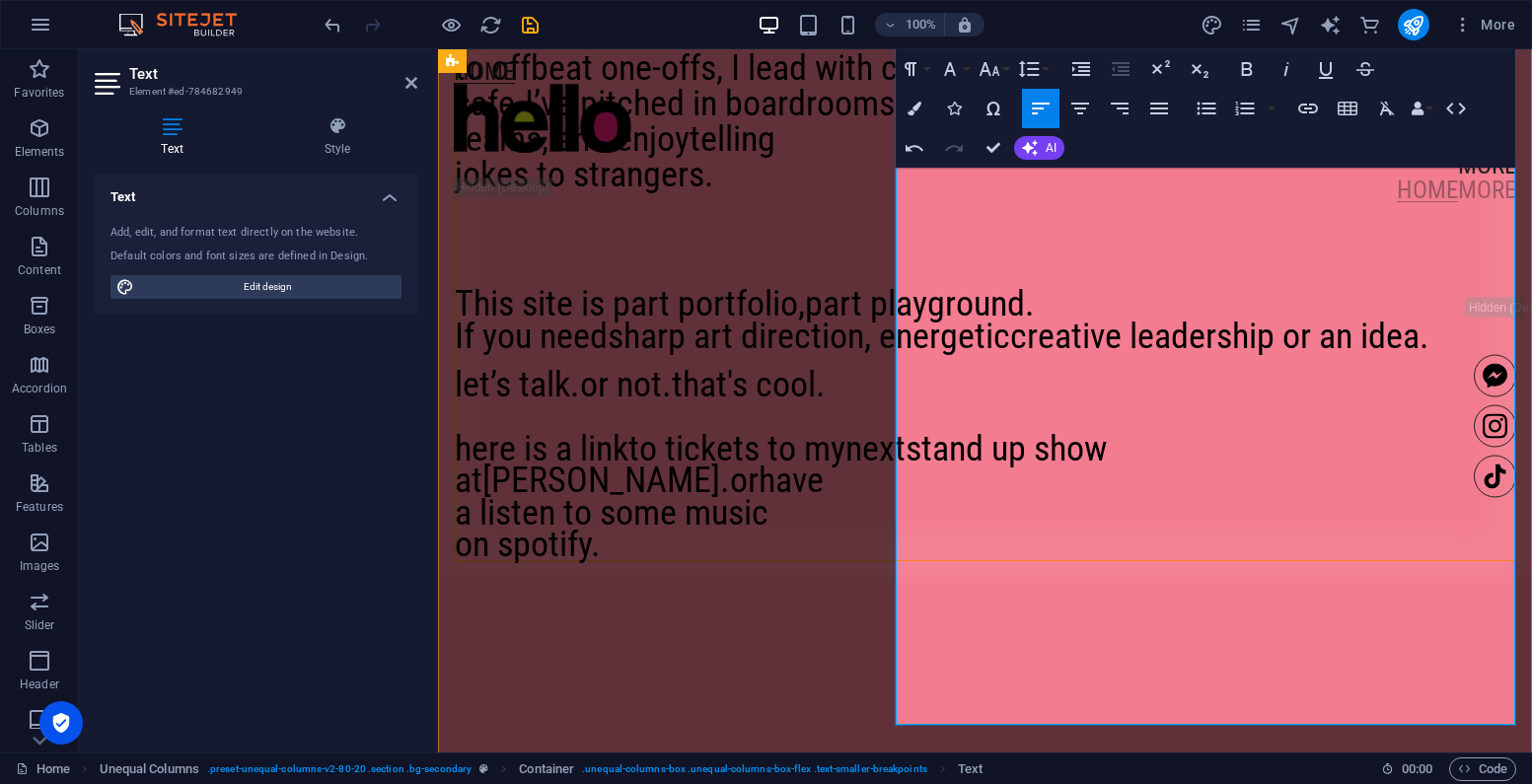 click on "at" at bounding box center [469, 480] 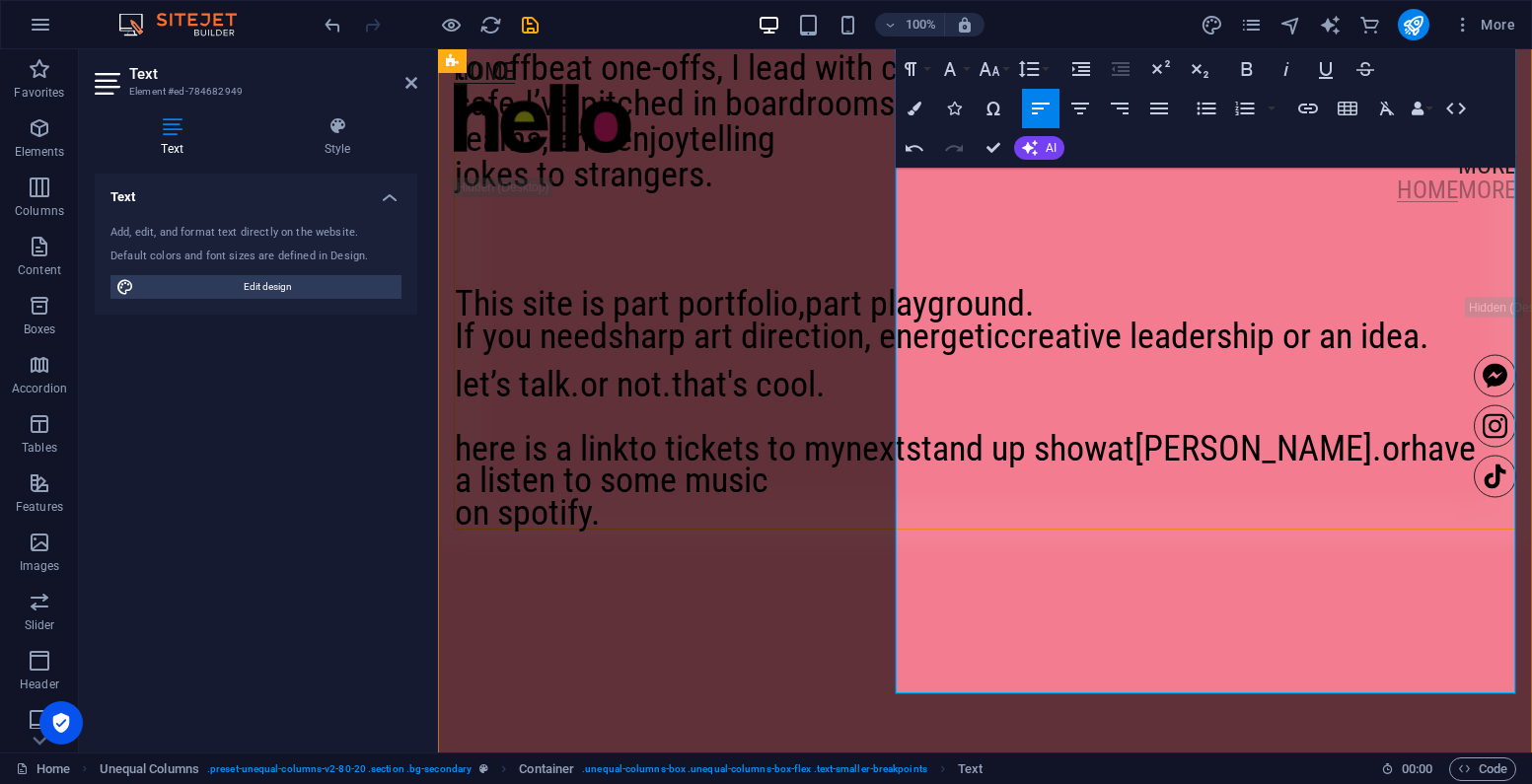 click on "a listen to some music" at bounding box center (612, 480) 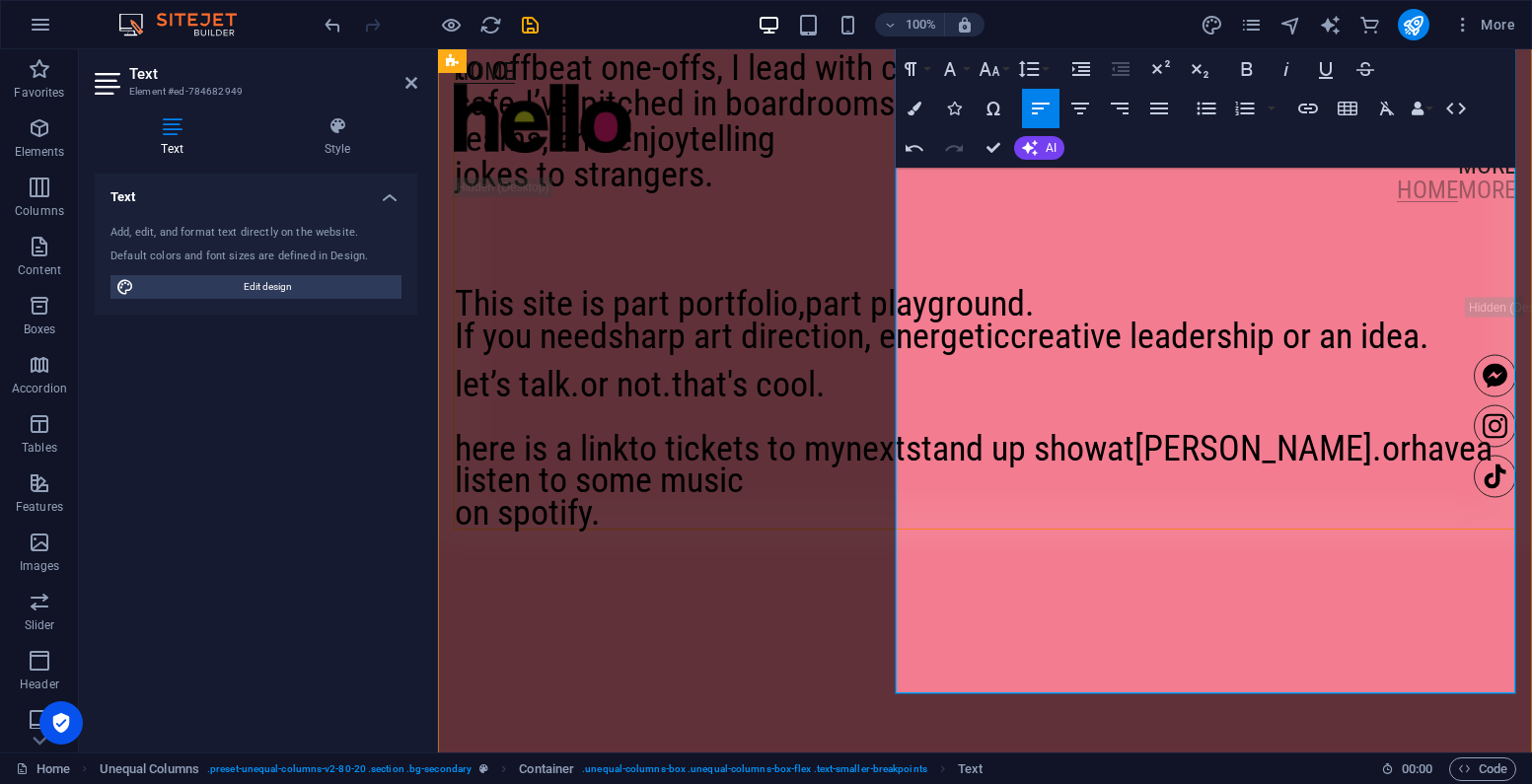 click on "on spotify." at bounding box center [528, 513] 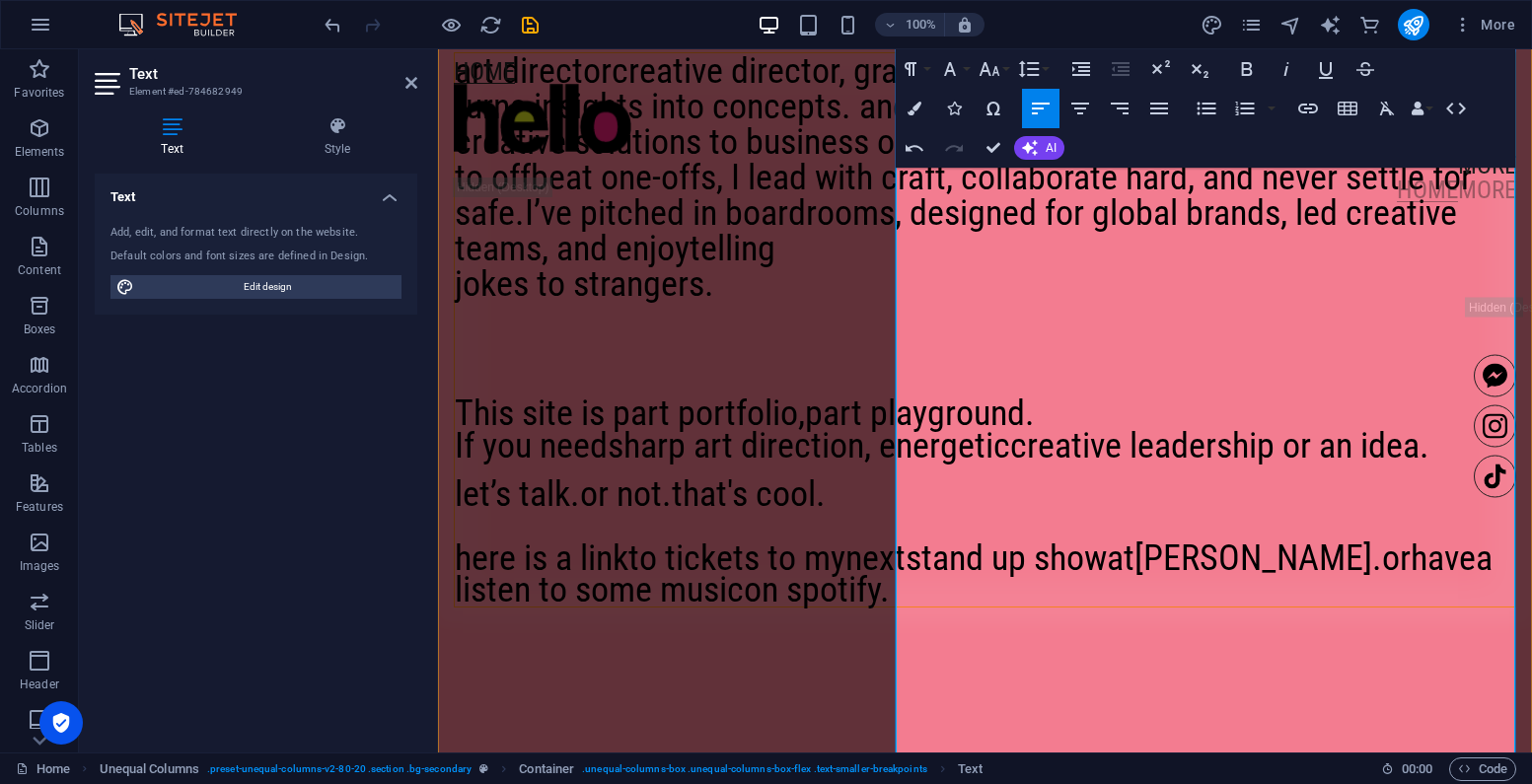 scroll, scrollTop: 864, scrollLeft: 0, axis: vertical 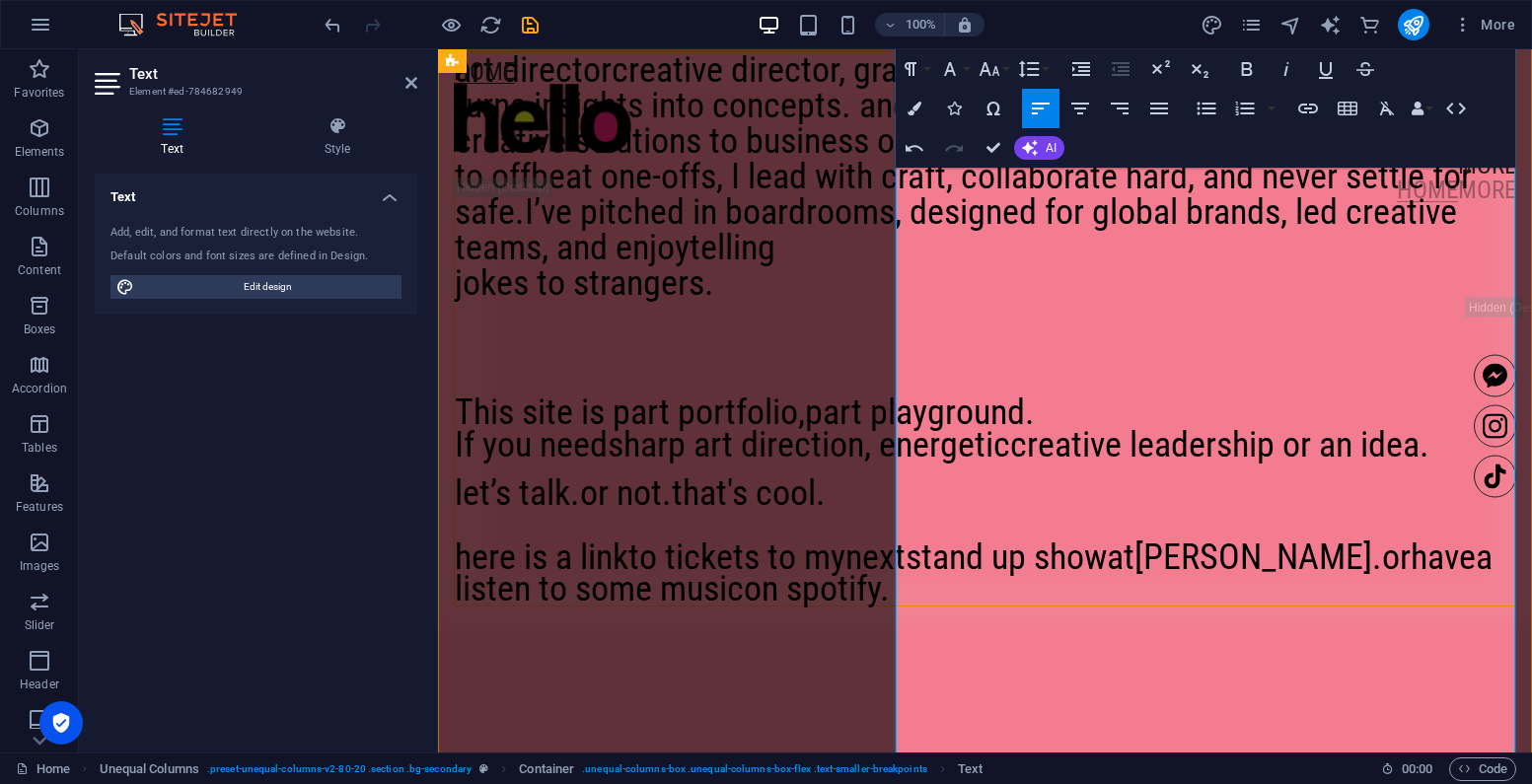 click on "This site is part portfolio," at bounding box center (629, 412) 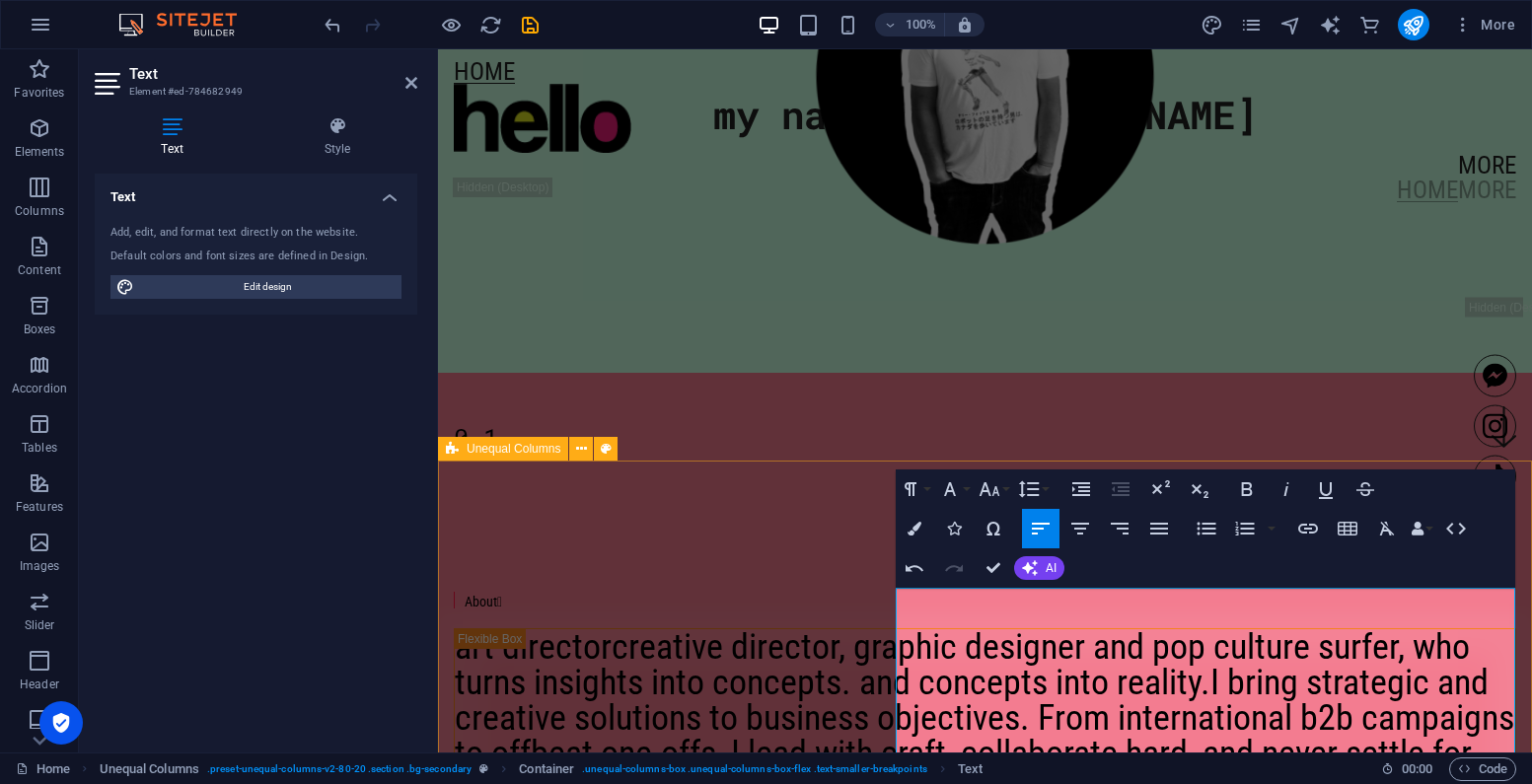 scroll, scrollTop: 293, scrollLeft: 0, axis: vertical 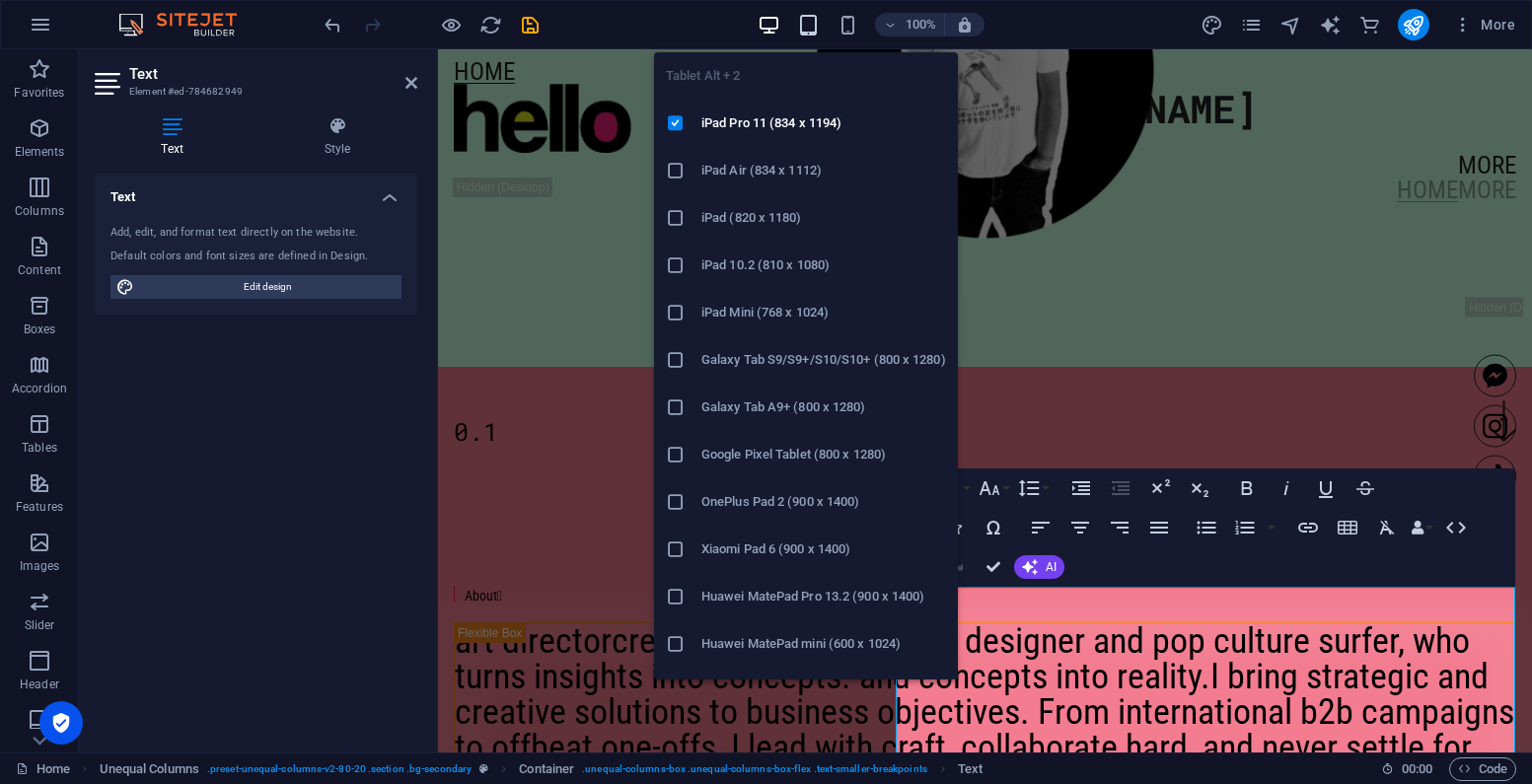 click at bounding box center (808, 25) 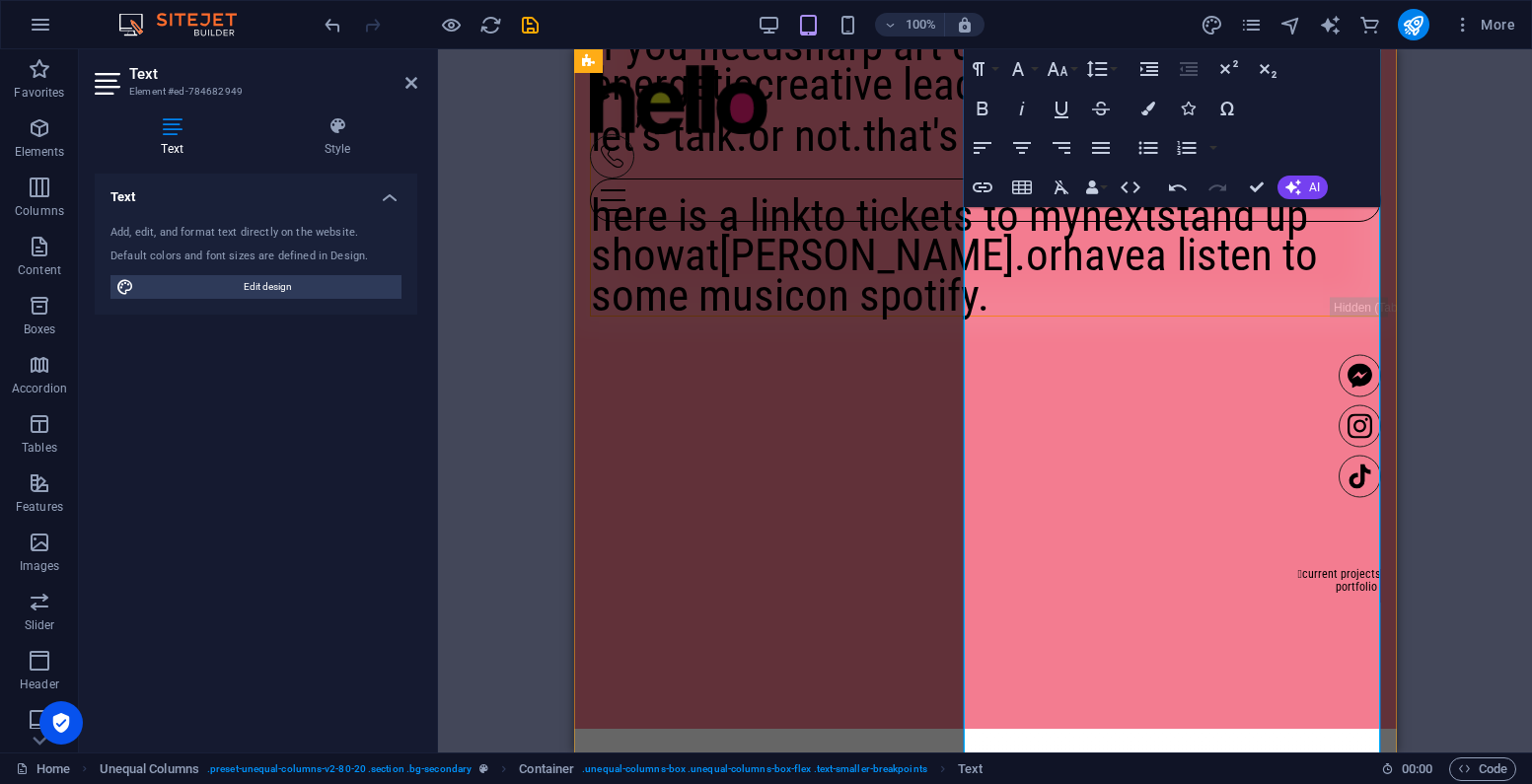 scroll, scrollTop: 1472, scrollLeft: 0, axis: vertical 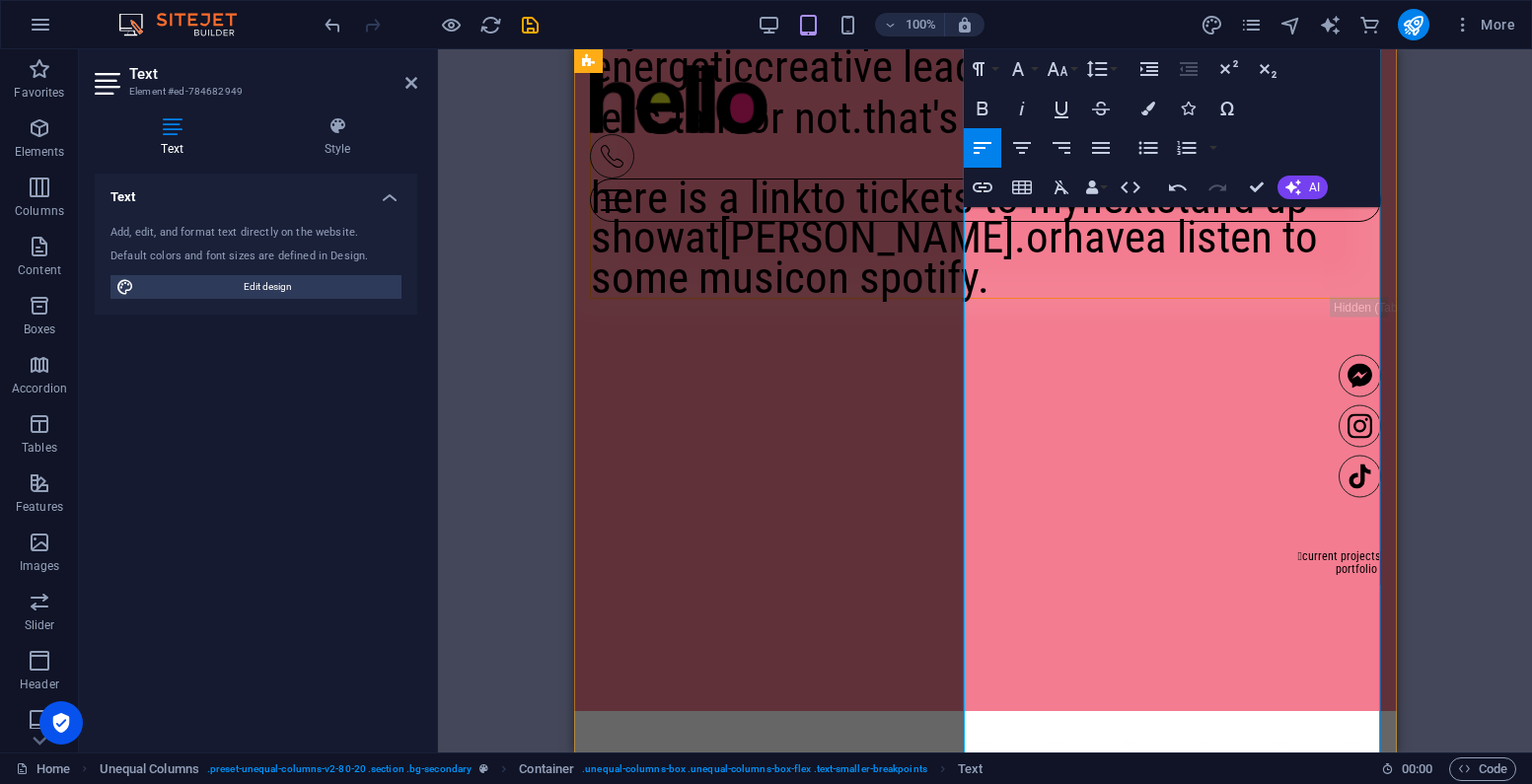 click on "If you need" at bounding box center [686, 27] 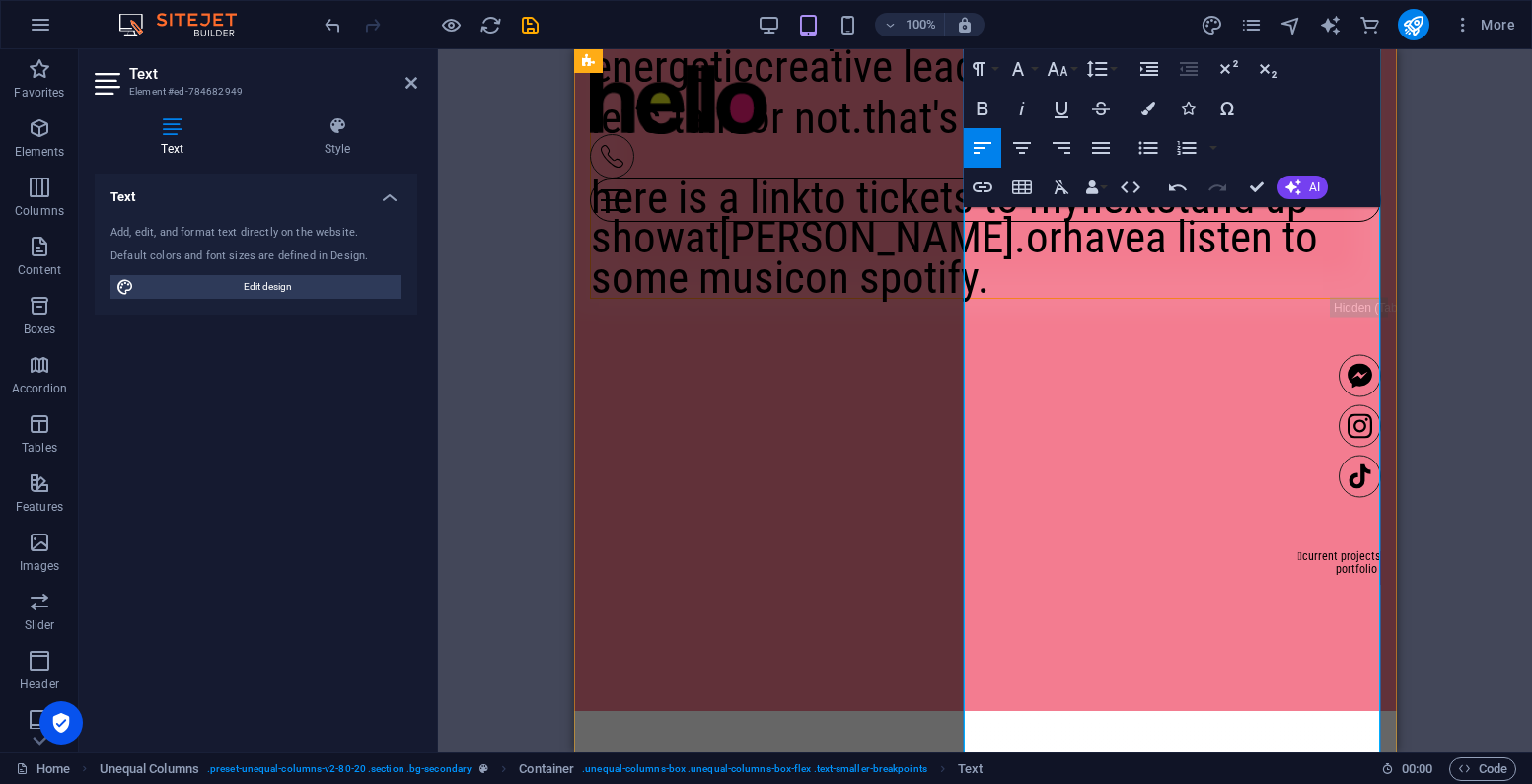 type 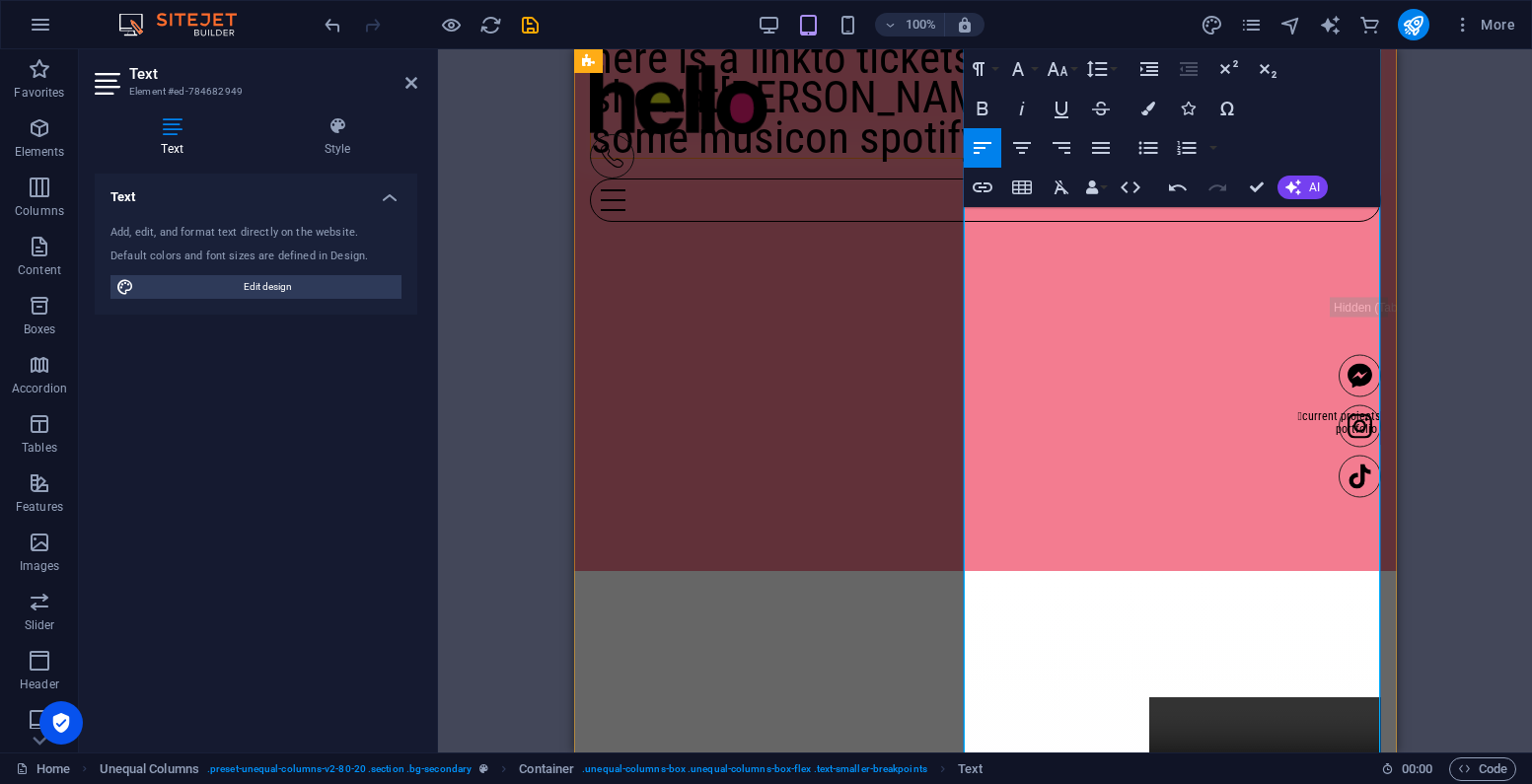 scroll, scrollTop: 1615, scrollLeft: 0, axis: vertical 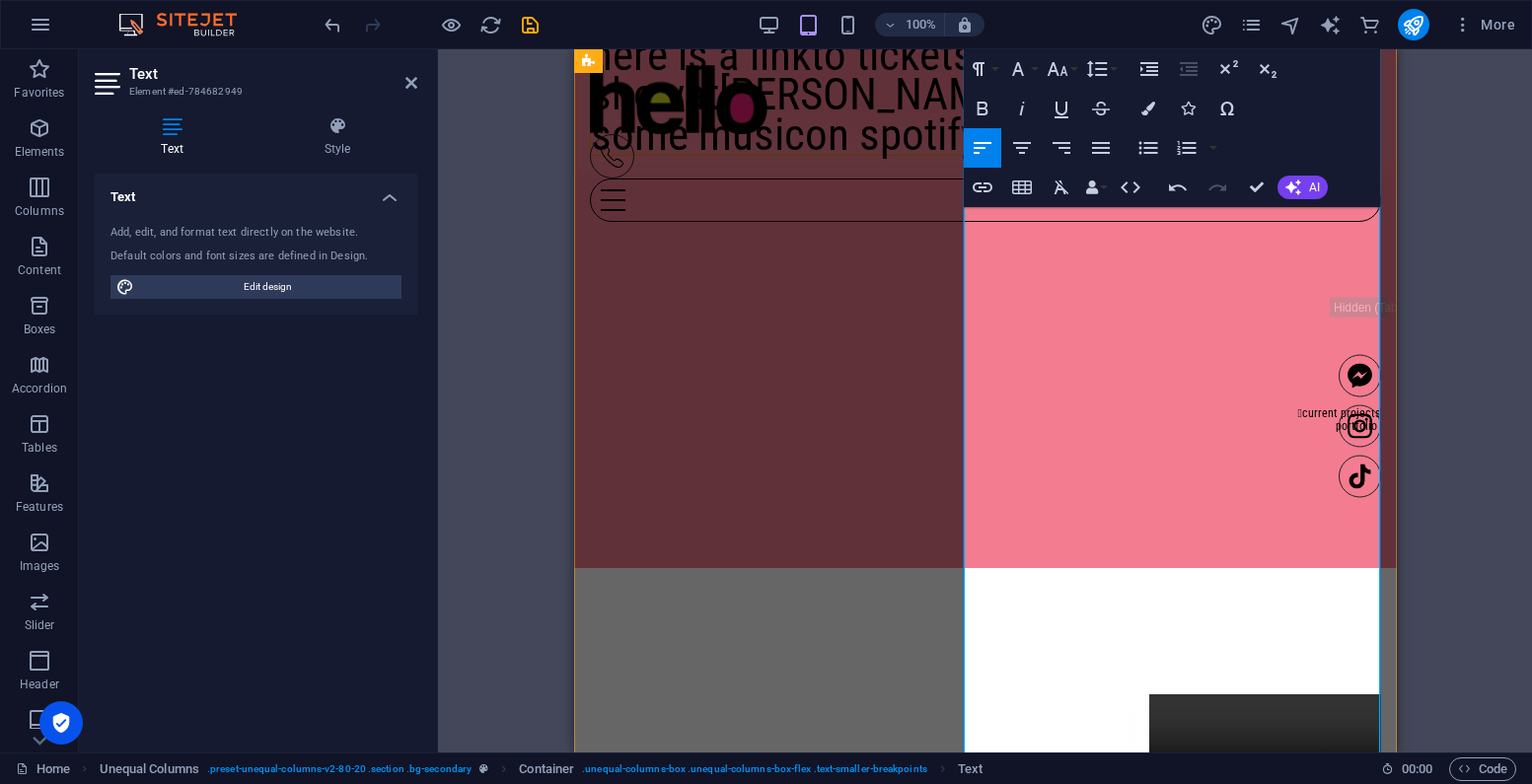 click on "let’s talk." at bounding box center (668, -26) 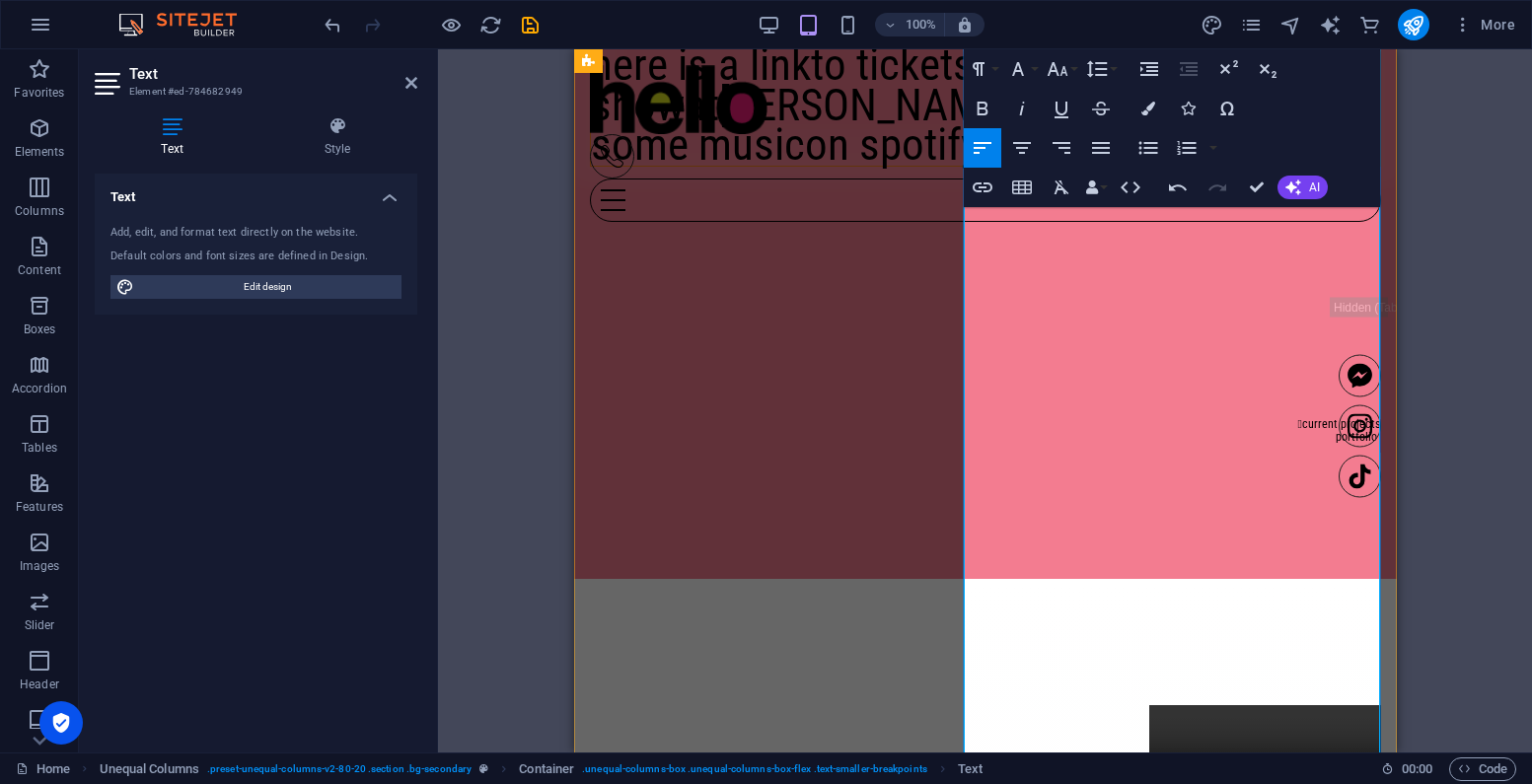 click on "that's cool." at bounding box center (959, -16) 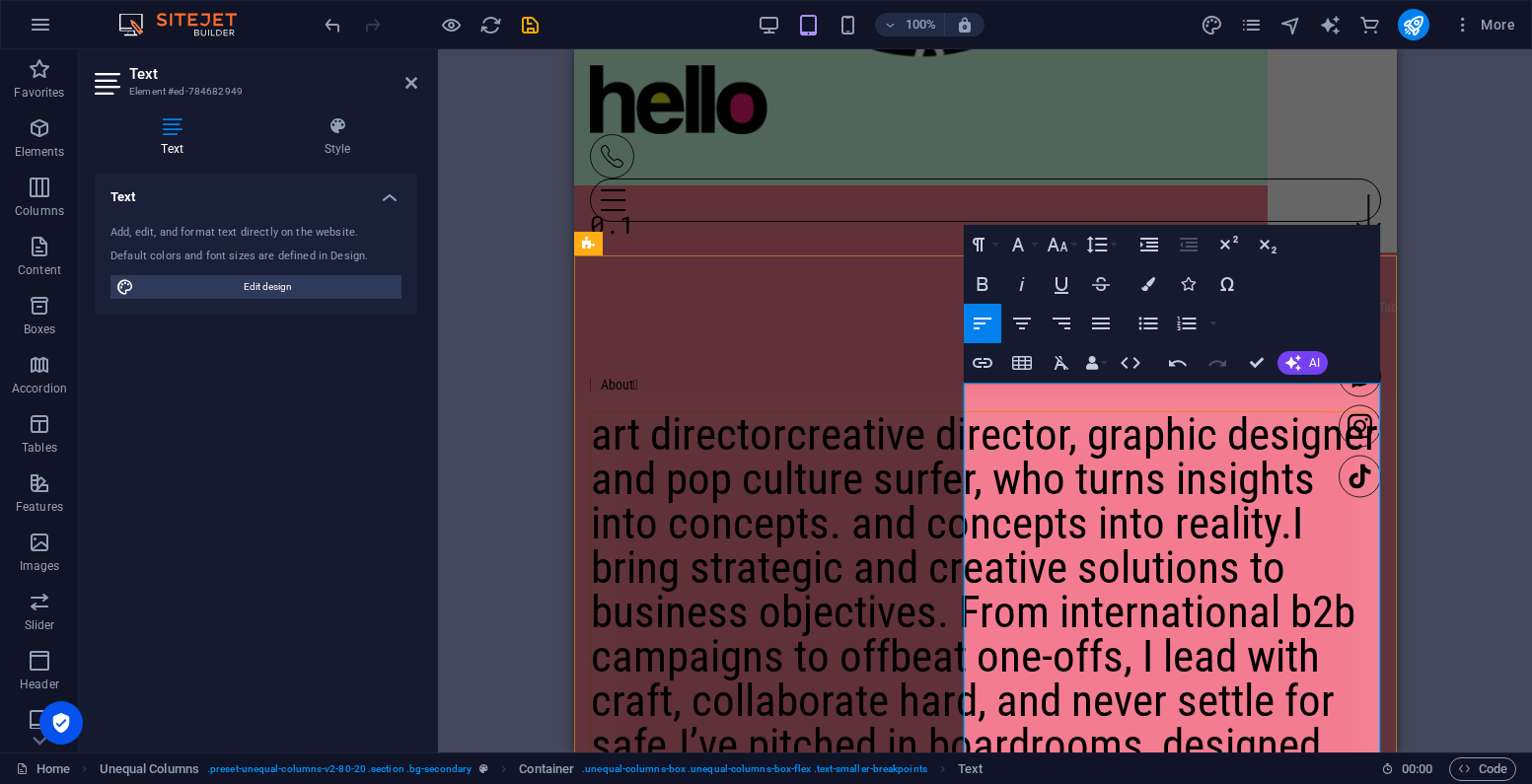 scroll, scrollTop: 502, scrollLeft: 0, axis: vertical 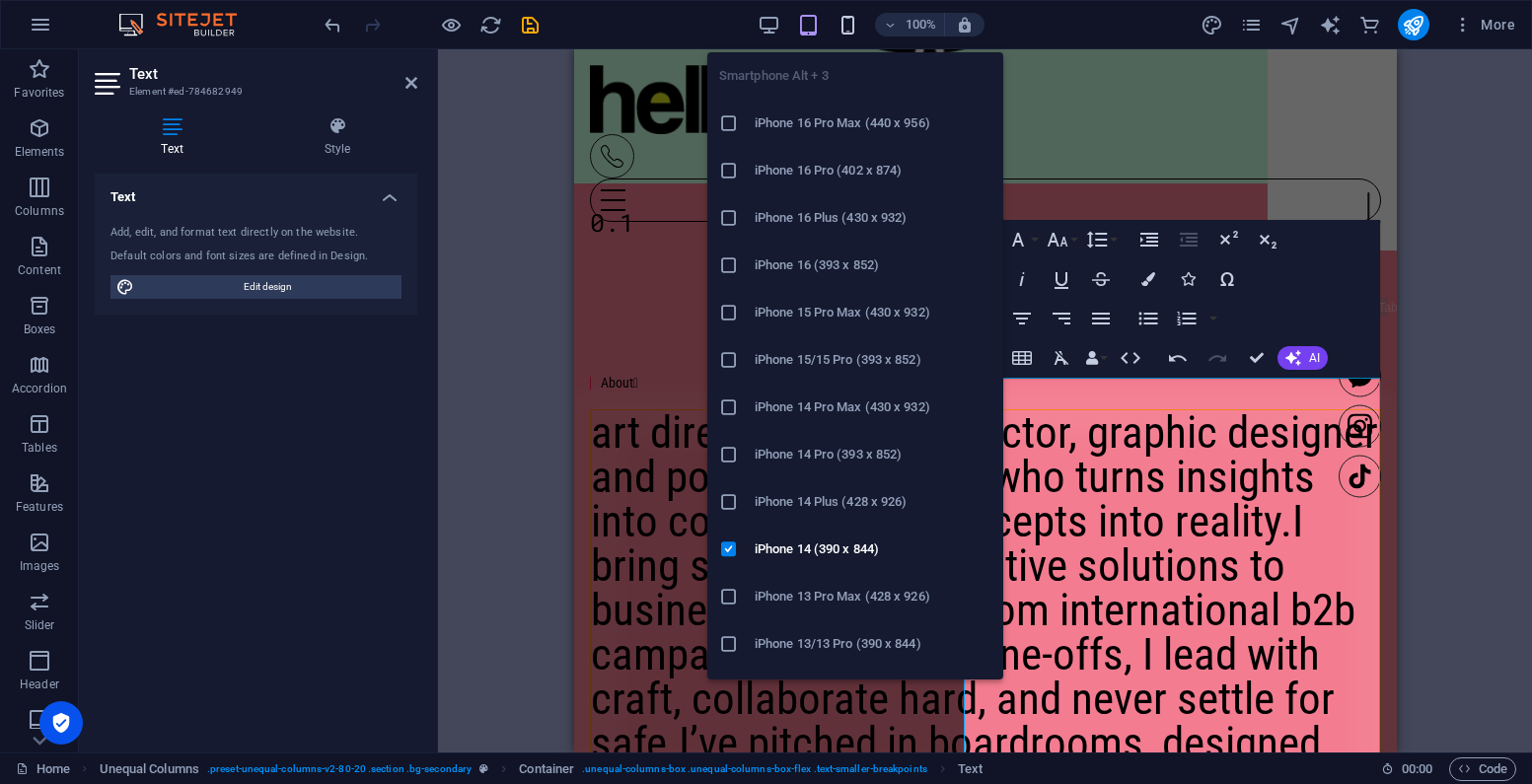 click at bounding box center (847, 25) 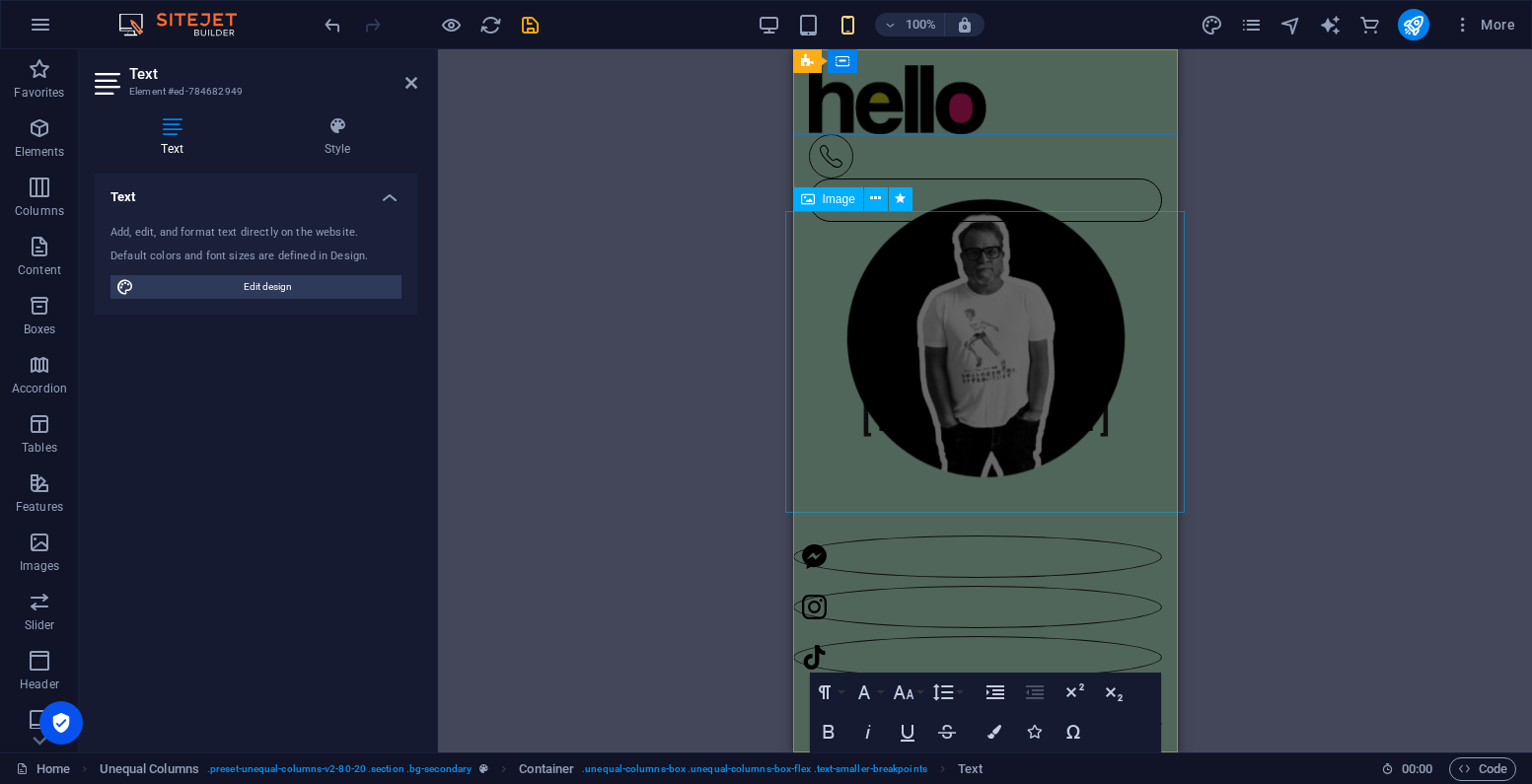 scroll, scrollTop: 0, scrollLeft: 0, axis: both 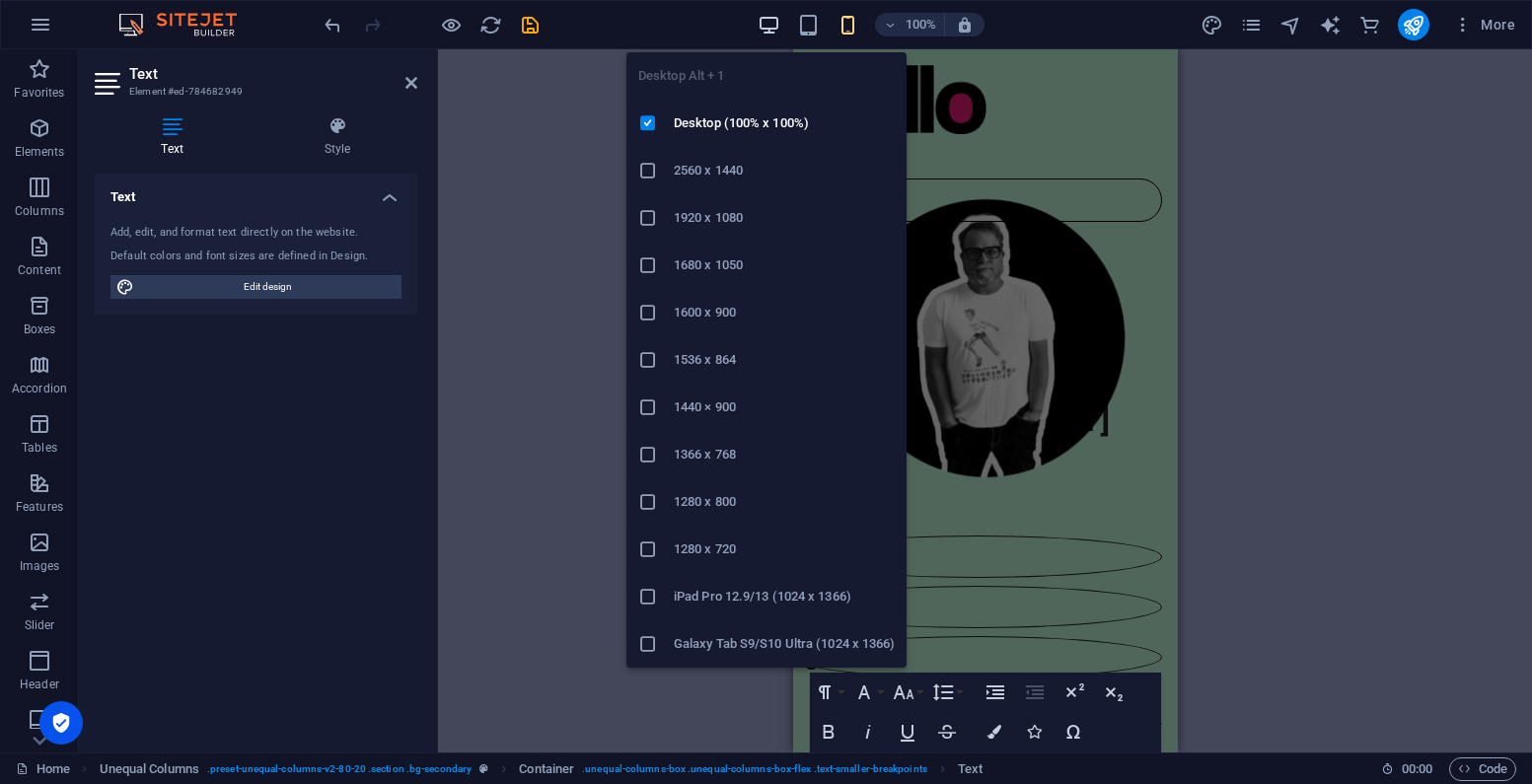 click at bounding box center [768, 25] 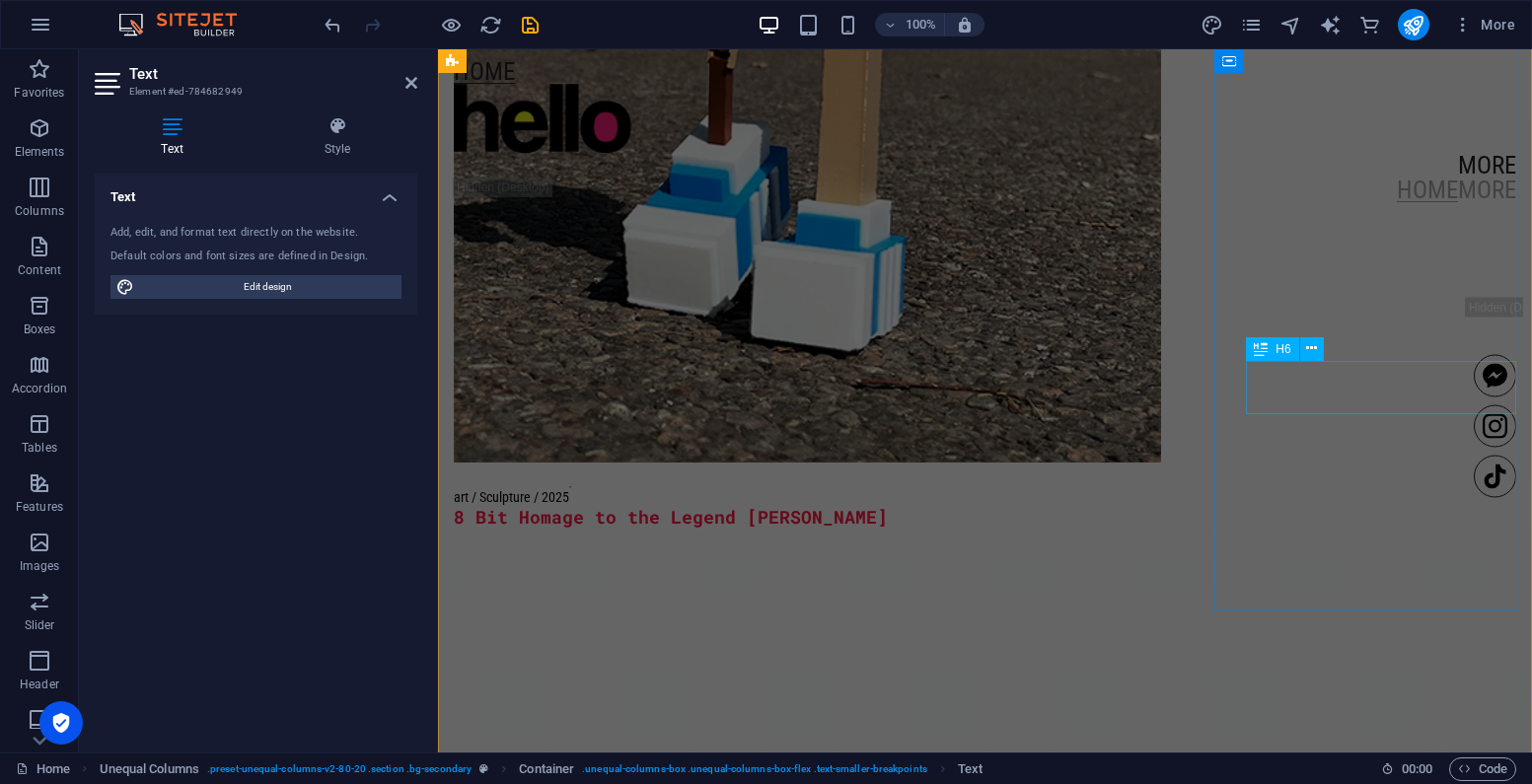 scroll, scrollTop: 2881, scrollLeft: 0, axis: vertical 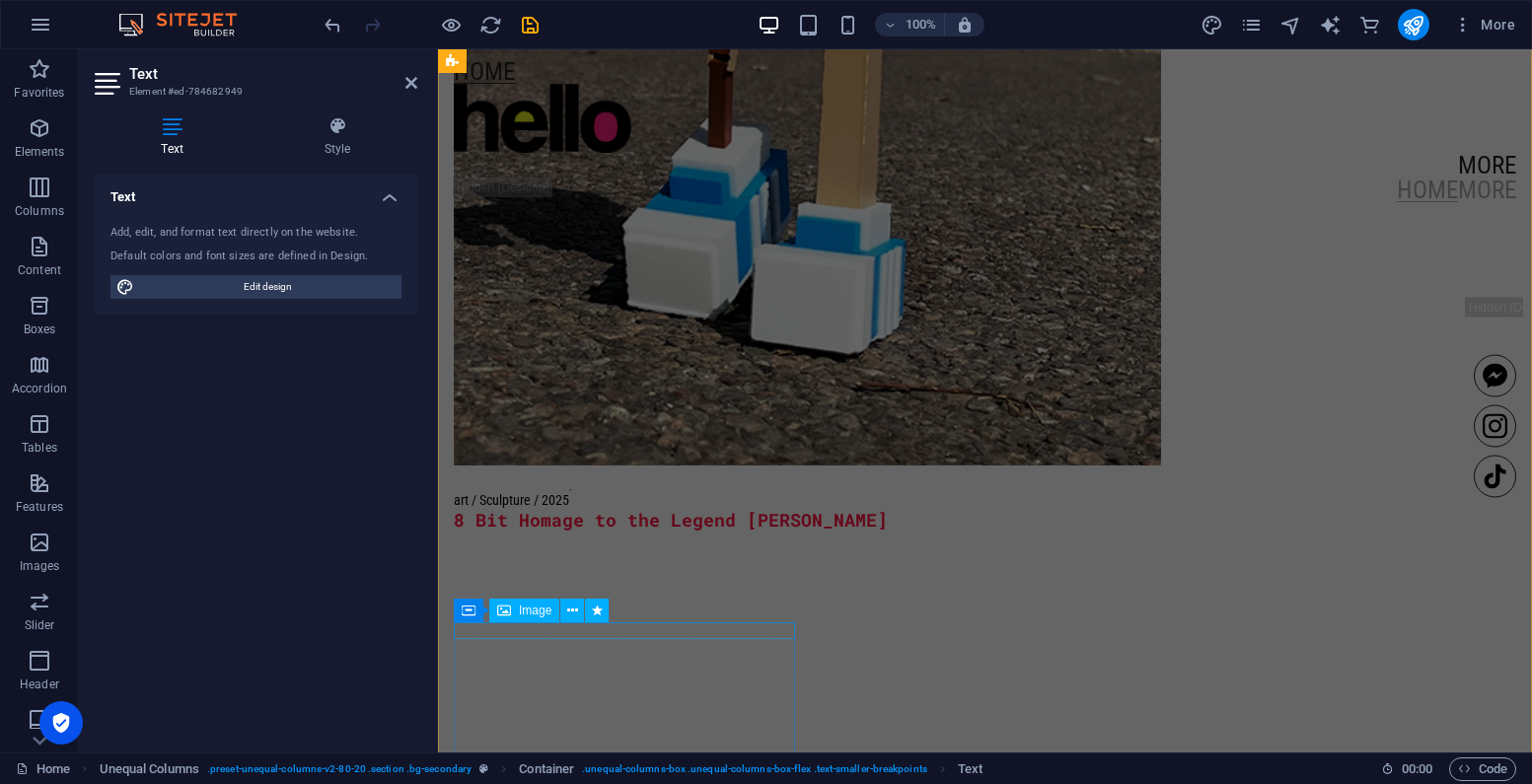 click at bounding box center (1036, 1722) 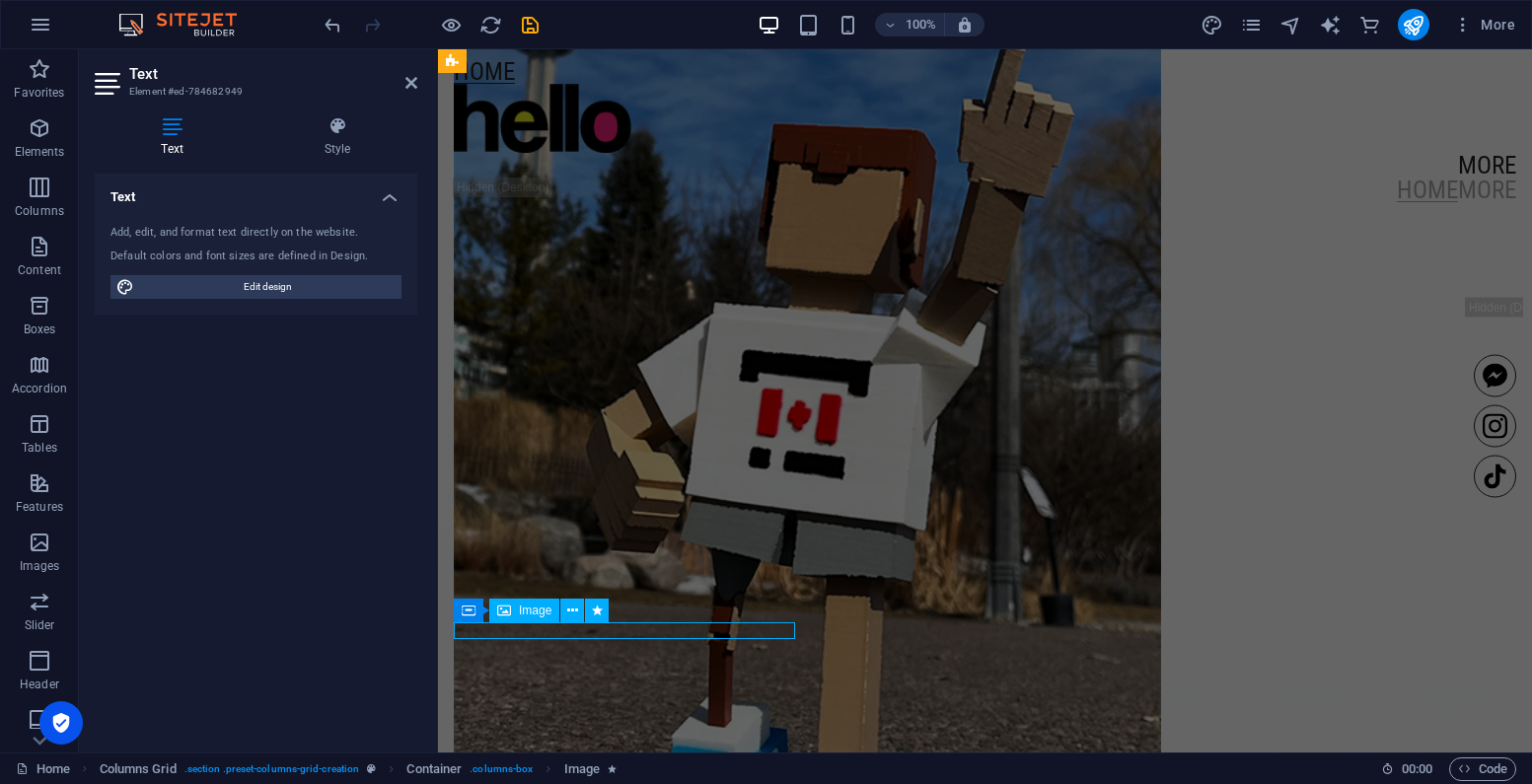 click on "art / Sculpture / 2025      8 Bit Homage to the Legend [PERSON_NAME]" at bounding box center [1036, 529] 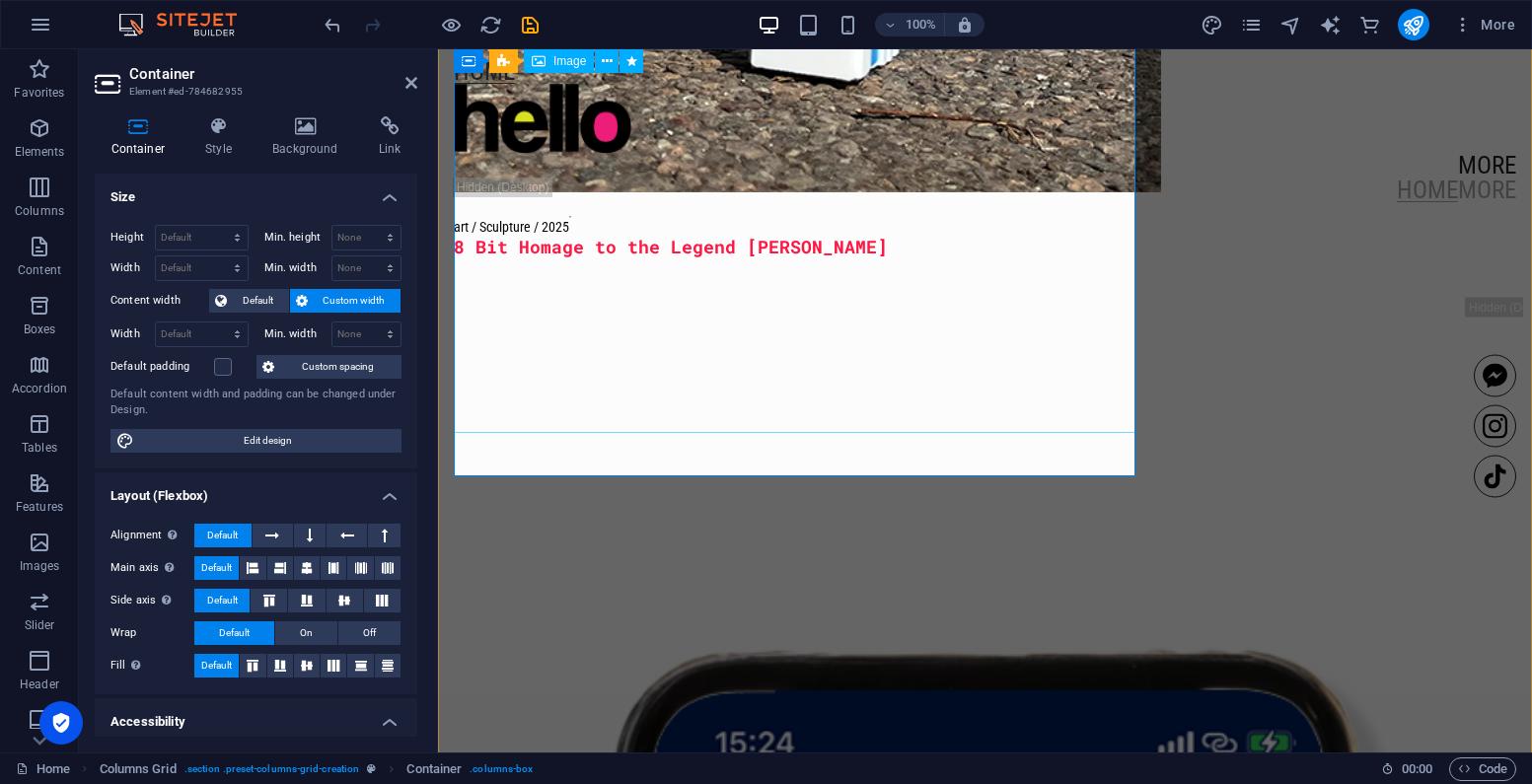 scroll, scrollTop: 3163, scrollLeft: 0, axis: vertical 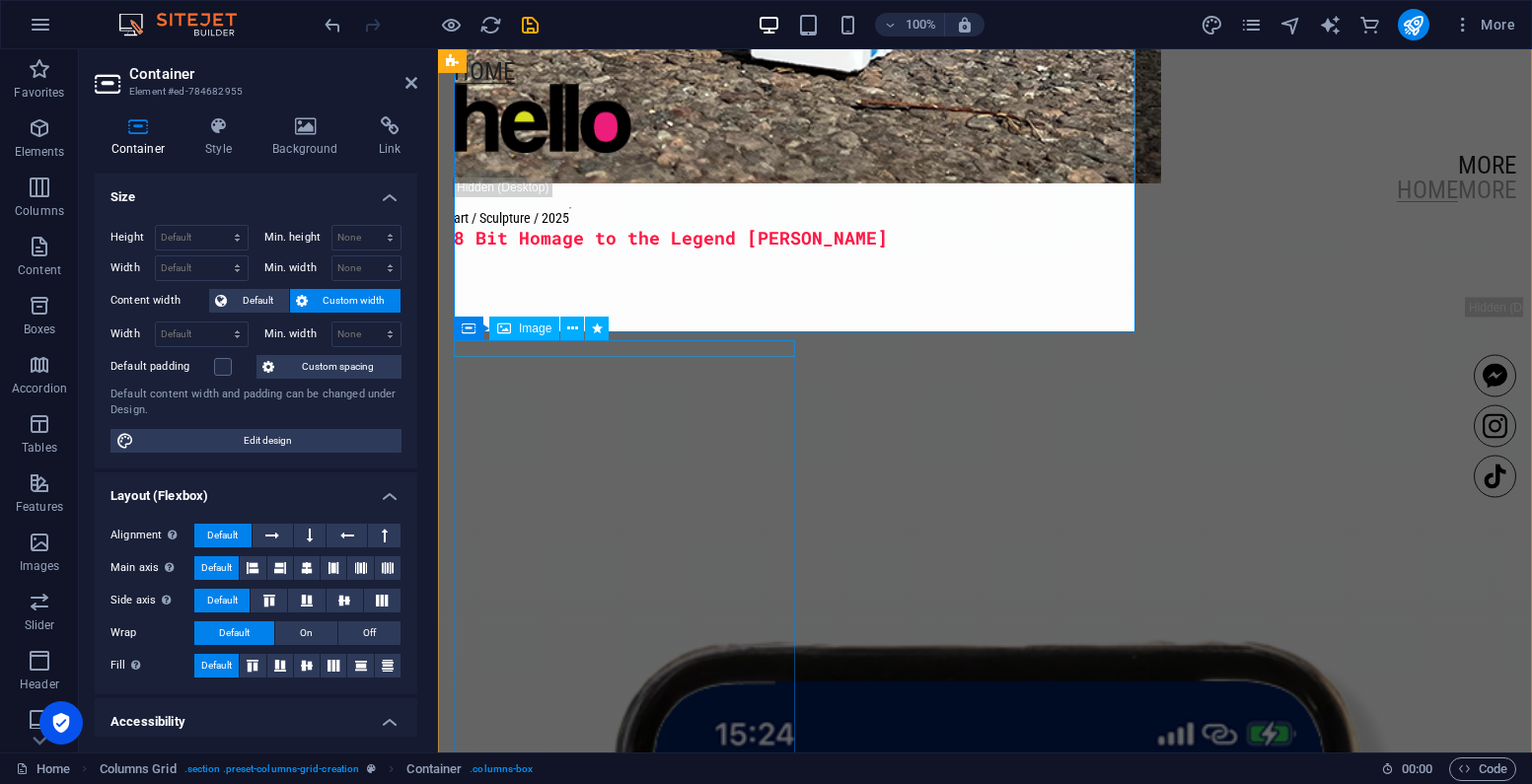 click at bounding box center (1036, 1440) 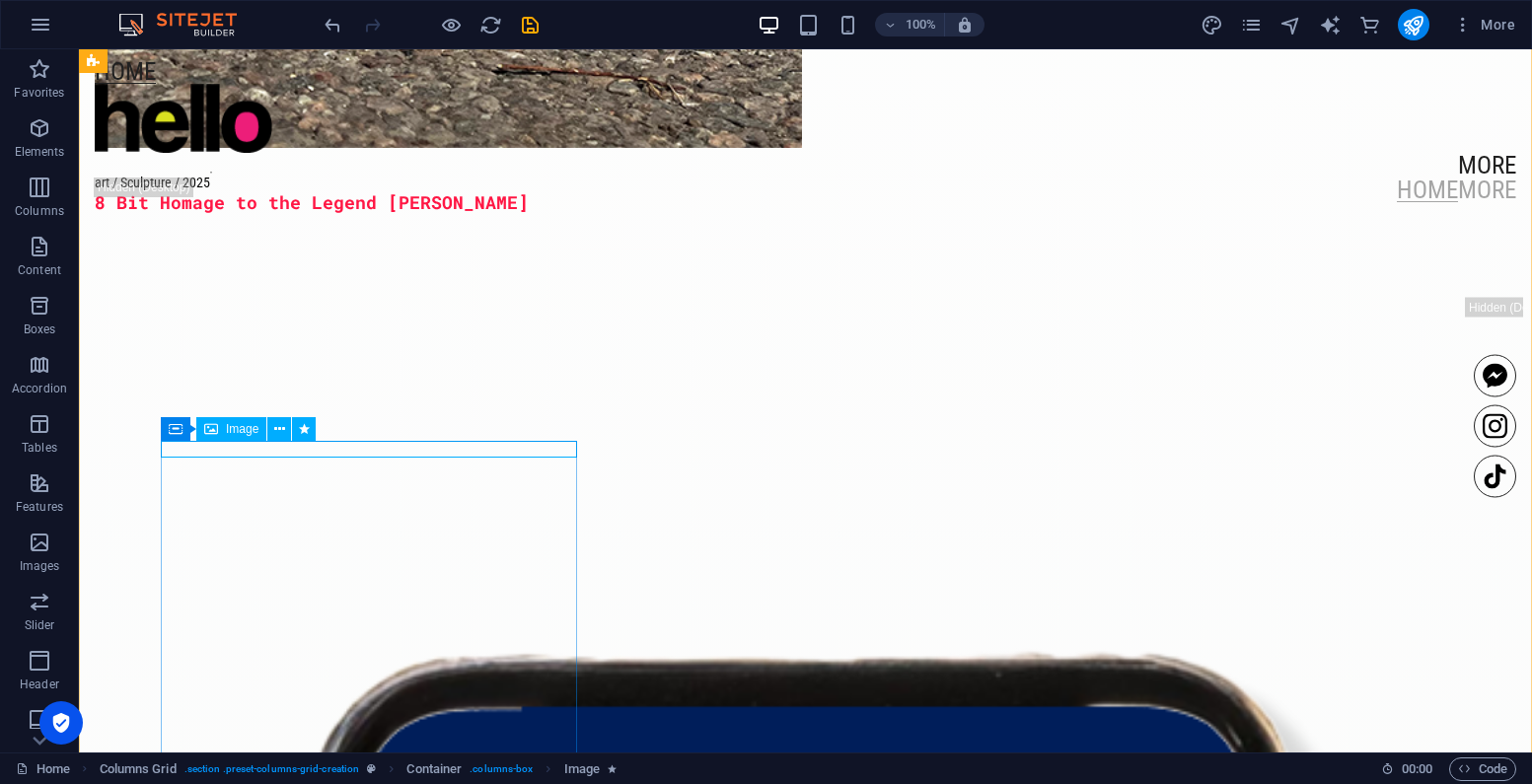 click at bounding box center [856, 1715] 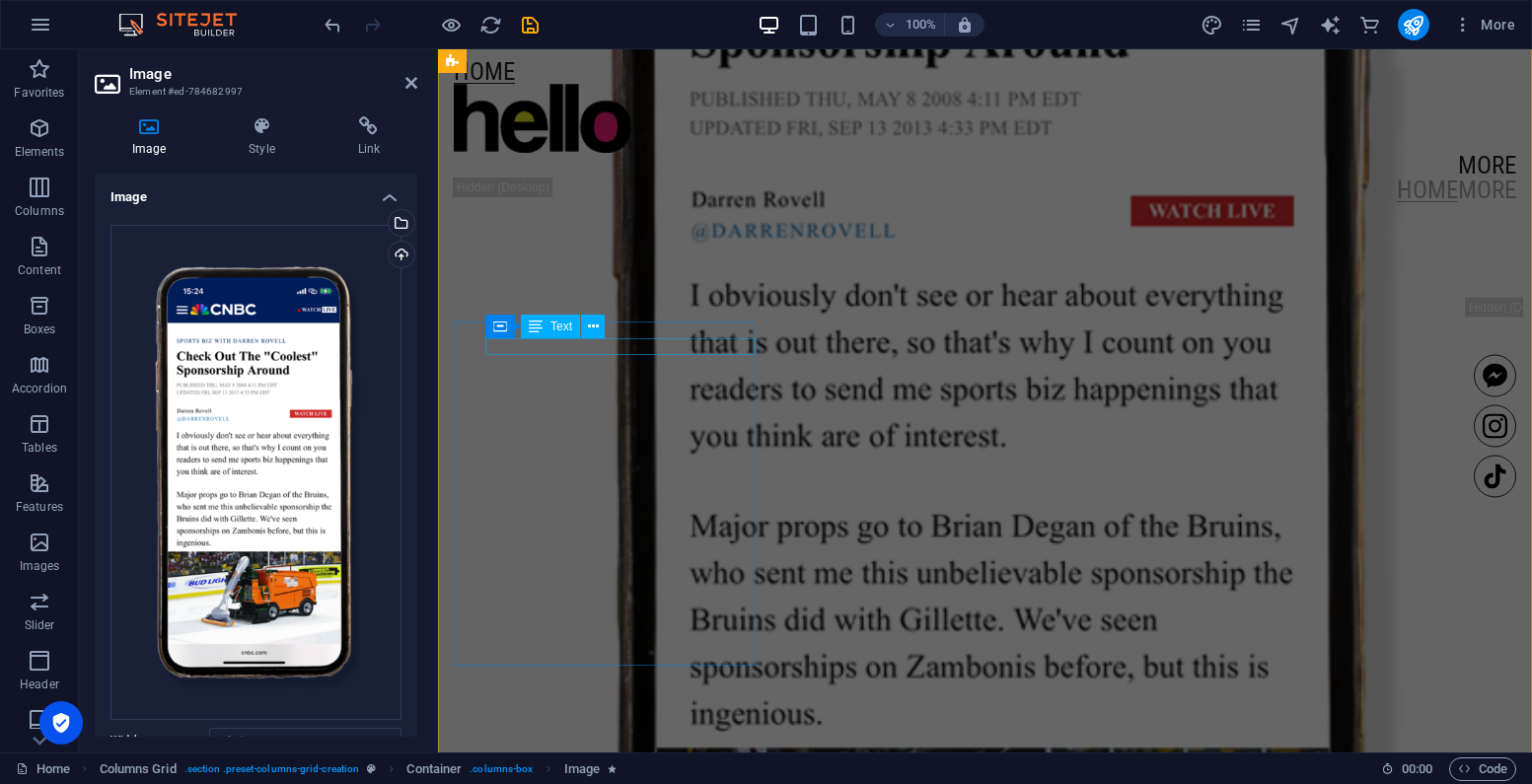 scroll, scrollTop: 4136, scrollLeft: 0, axis: vertical 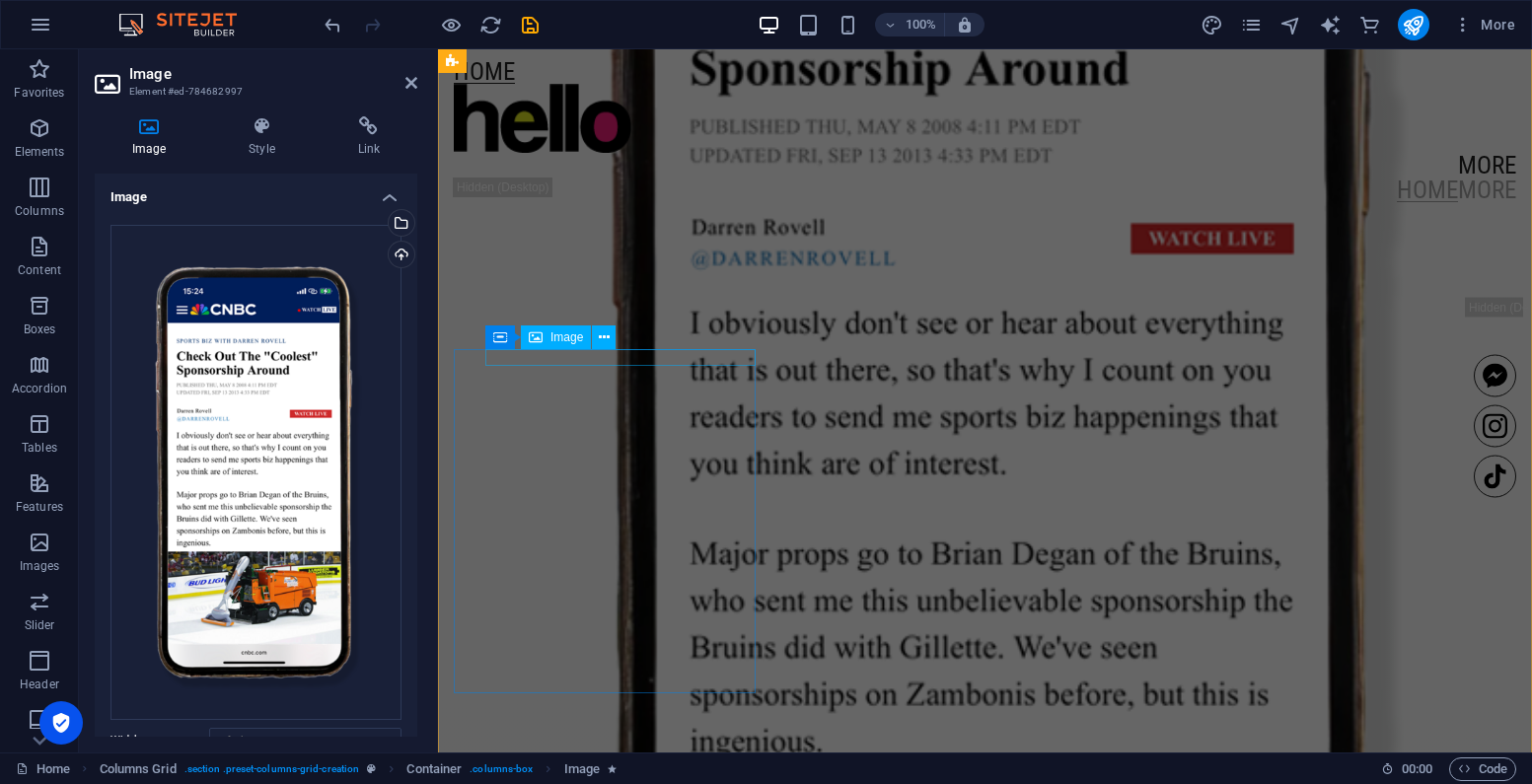 click at bounding box center (1032, 3251) 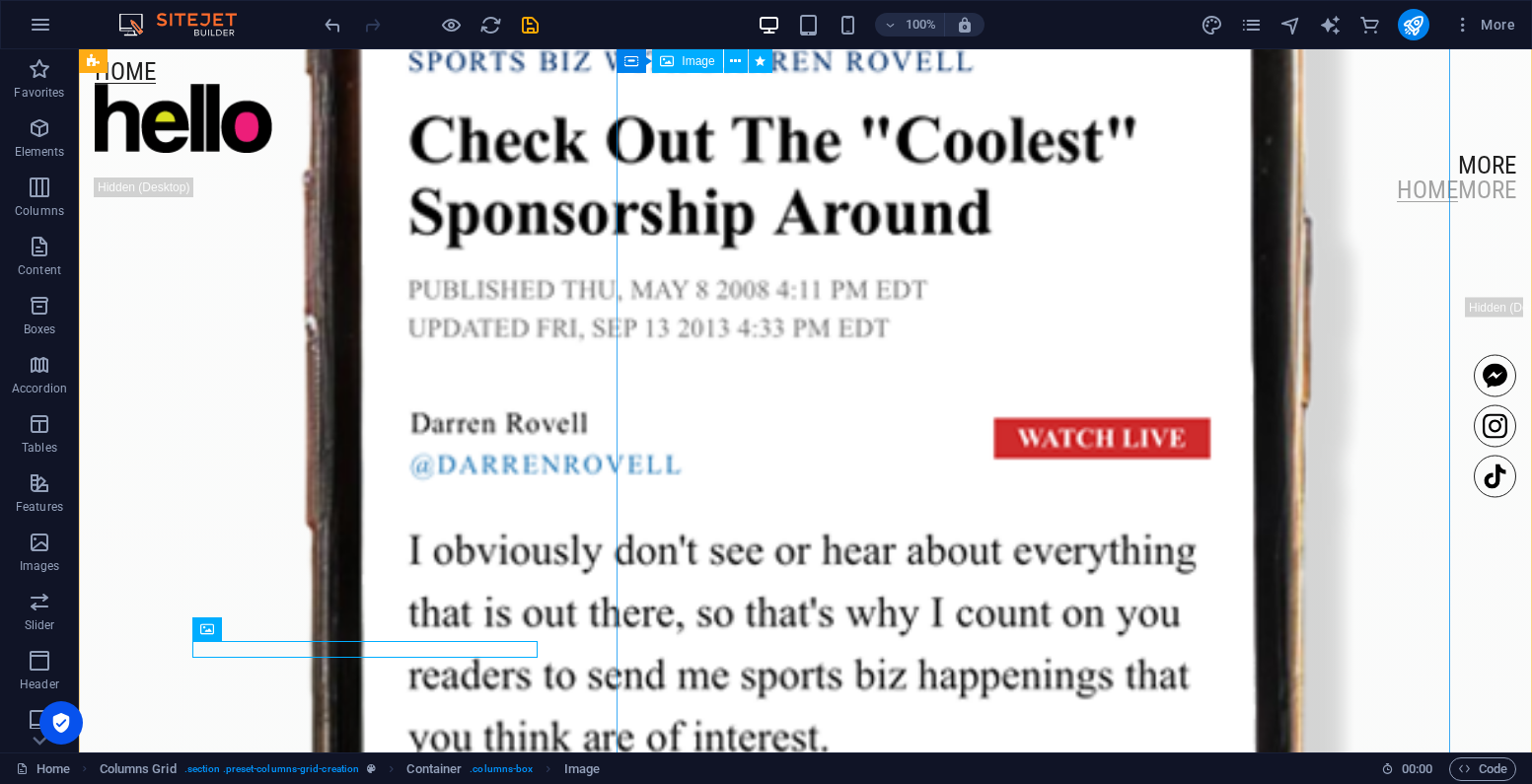 click at bounding box center (1842, 288) 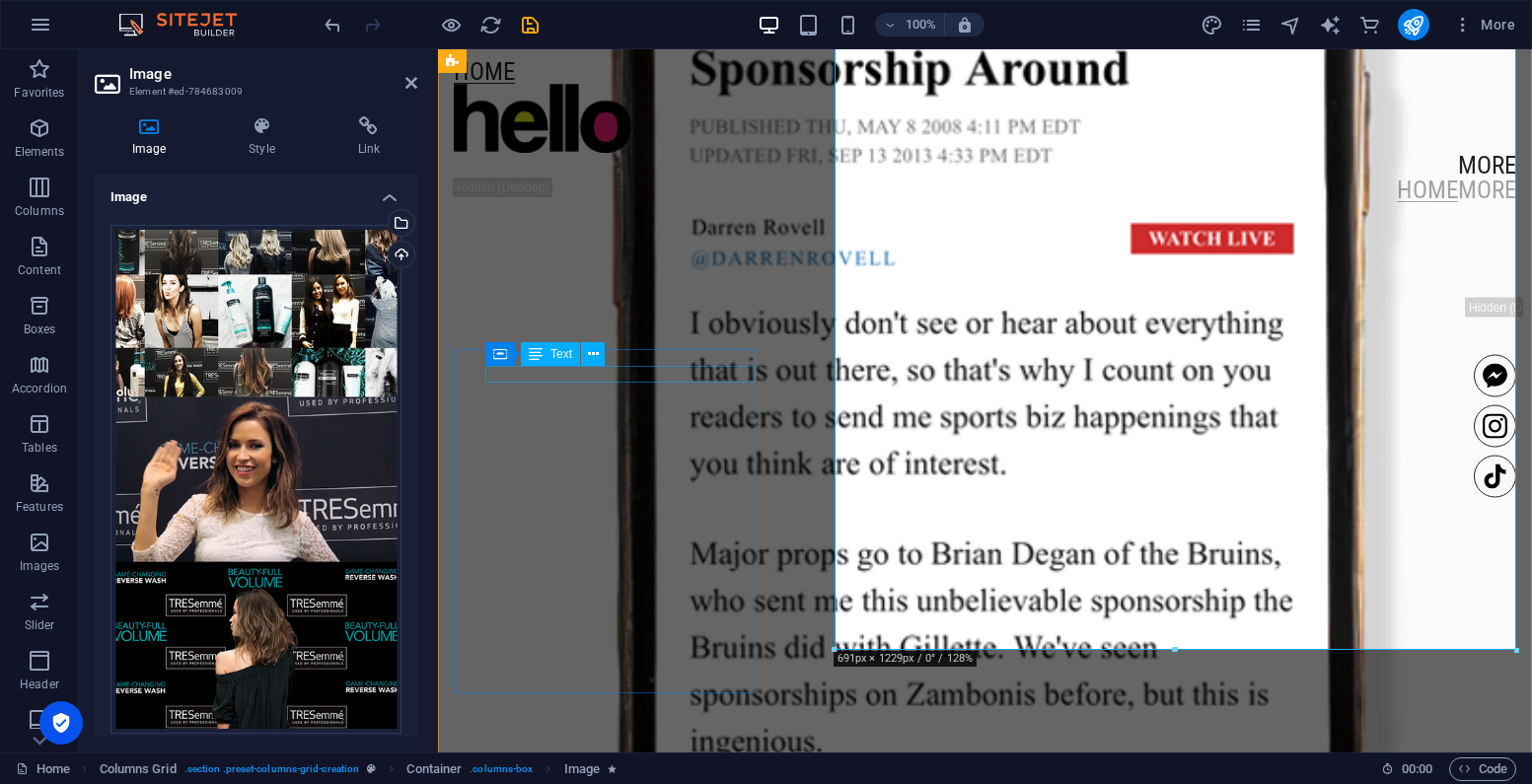 click on "Spotify / latest track" at bounding box center (1032, 4363) 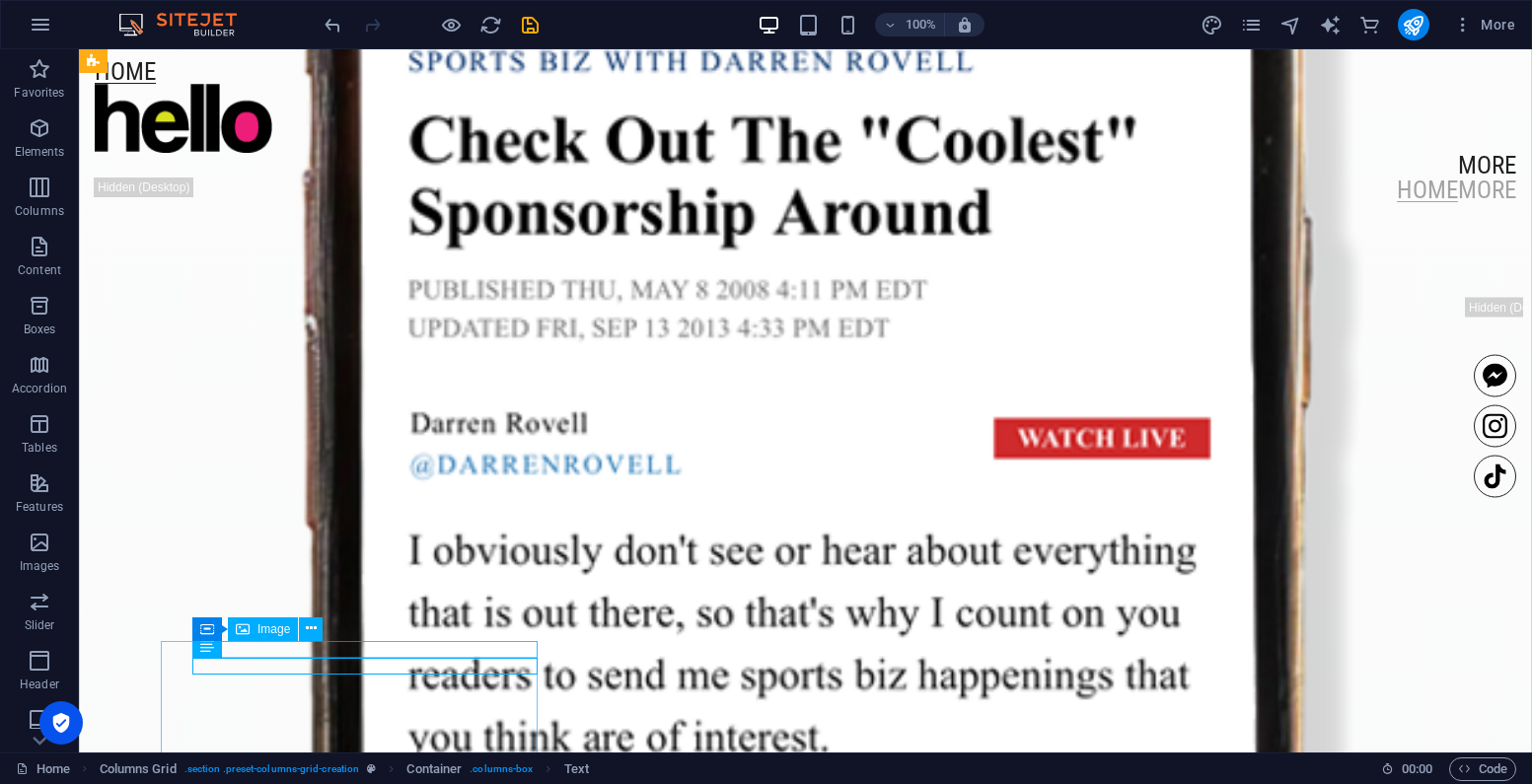 click at bounding box center [852, 4376] 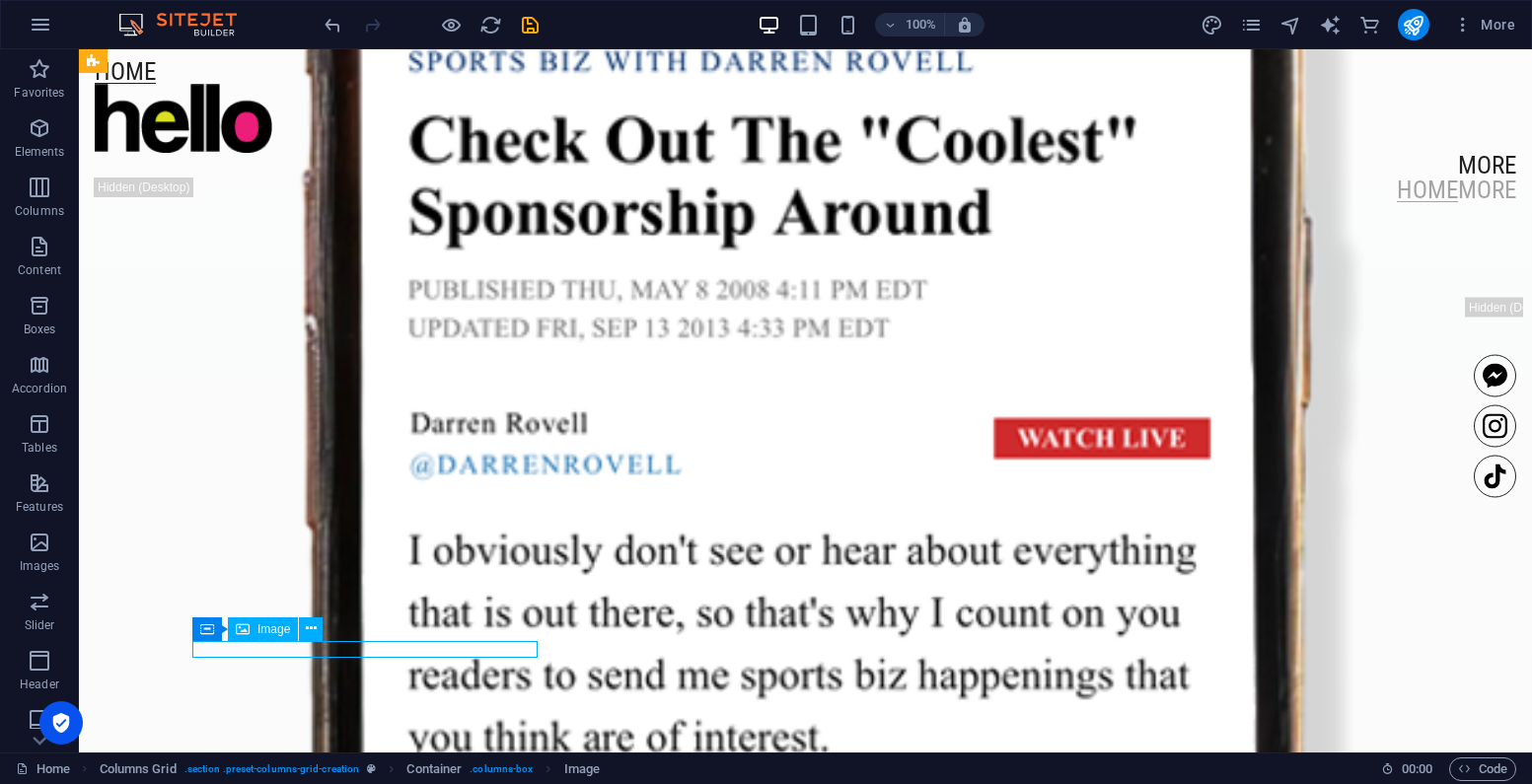 click at bounding box center (852, 4376) 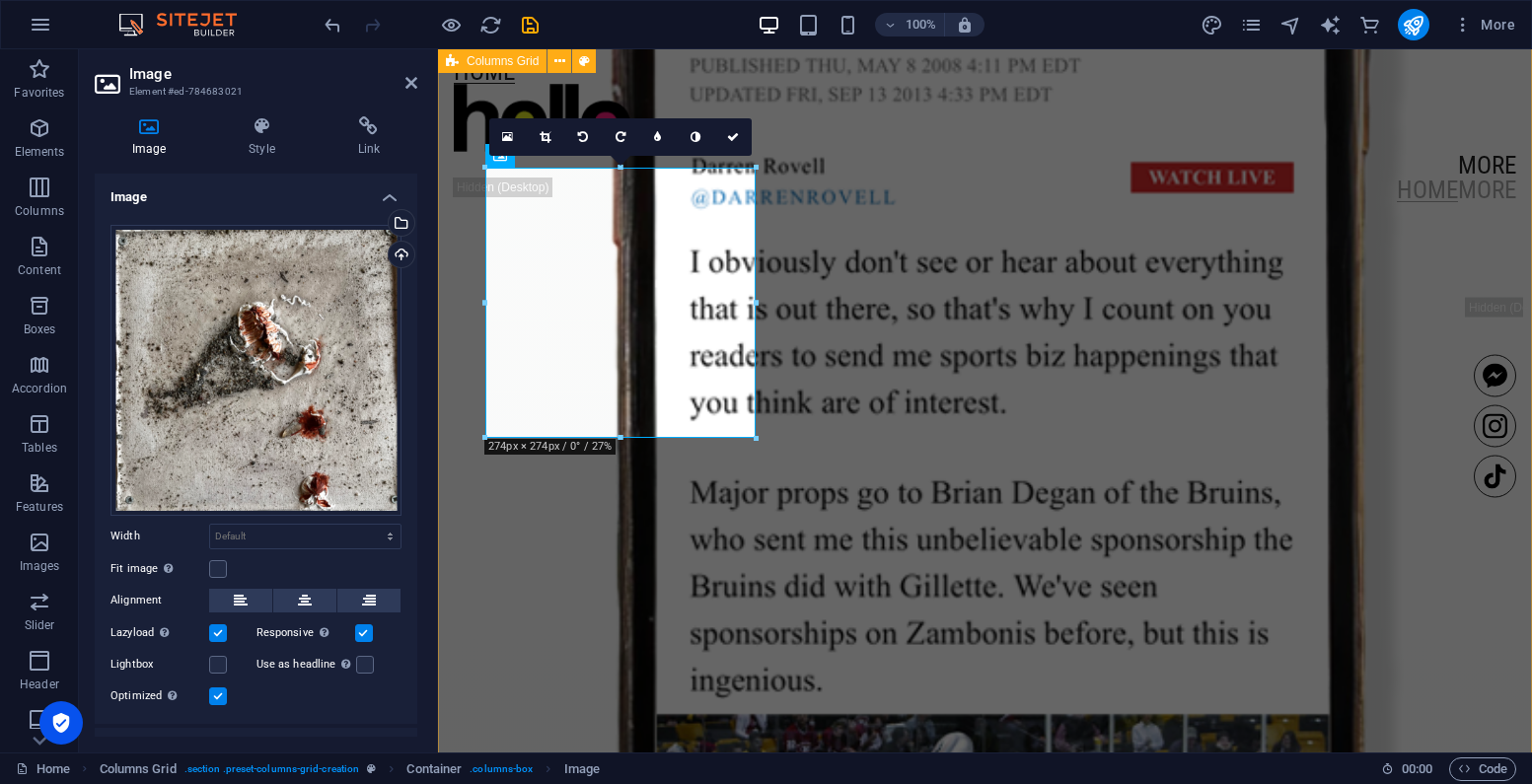 scroll, scrollTop: 4191, scrollLeft: 0, axis: vertical 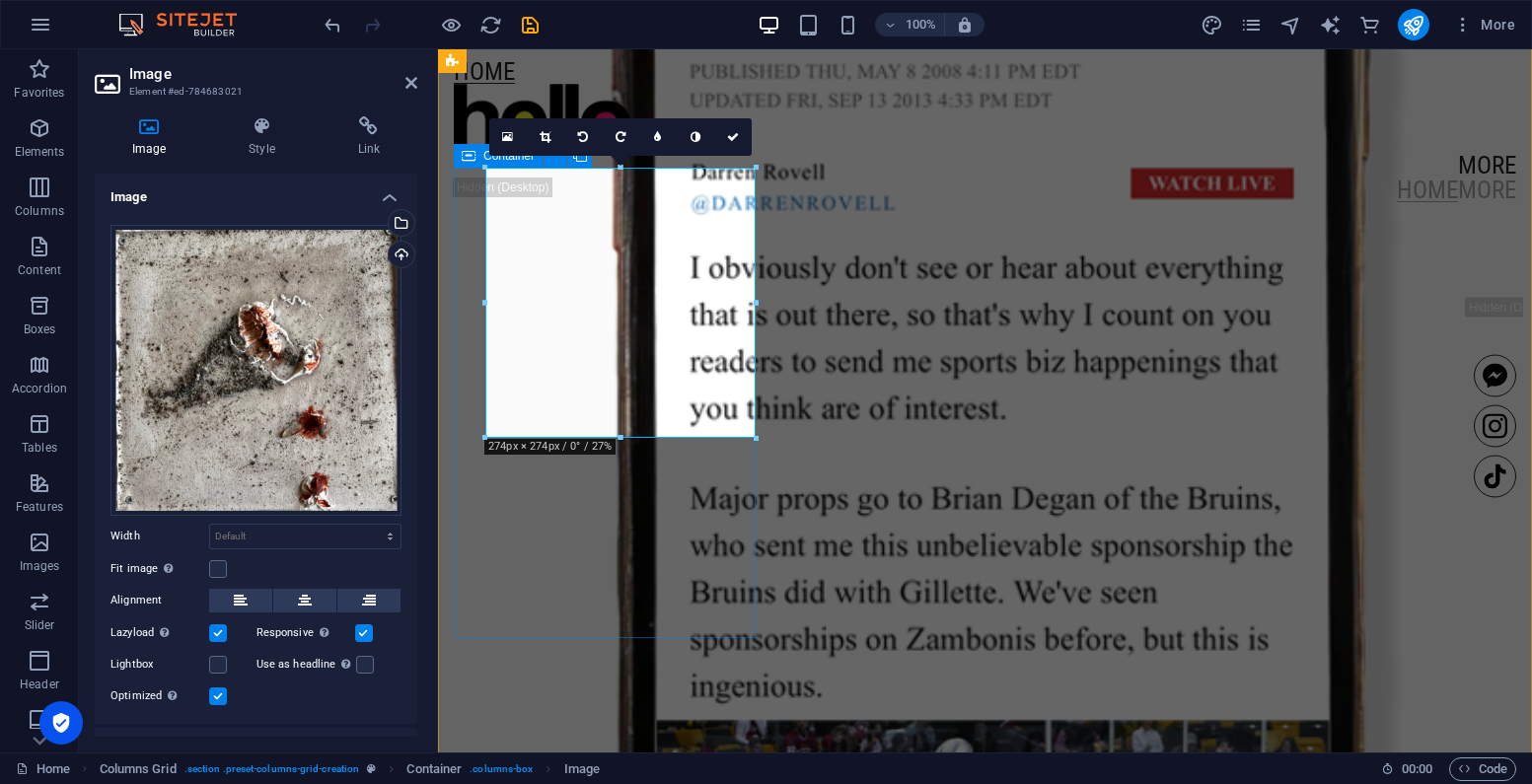 click on "Spotify / latest track      Torino Trail" at bounding box center [1016, 3774] 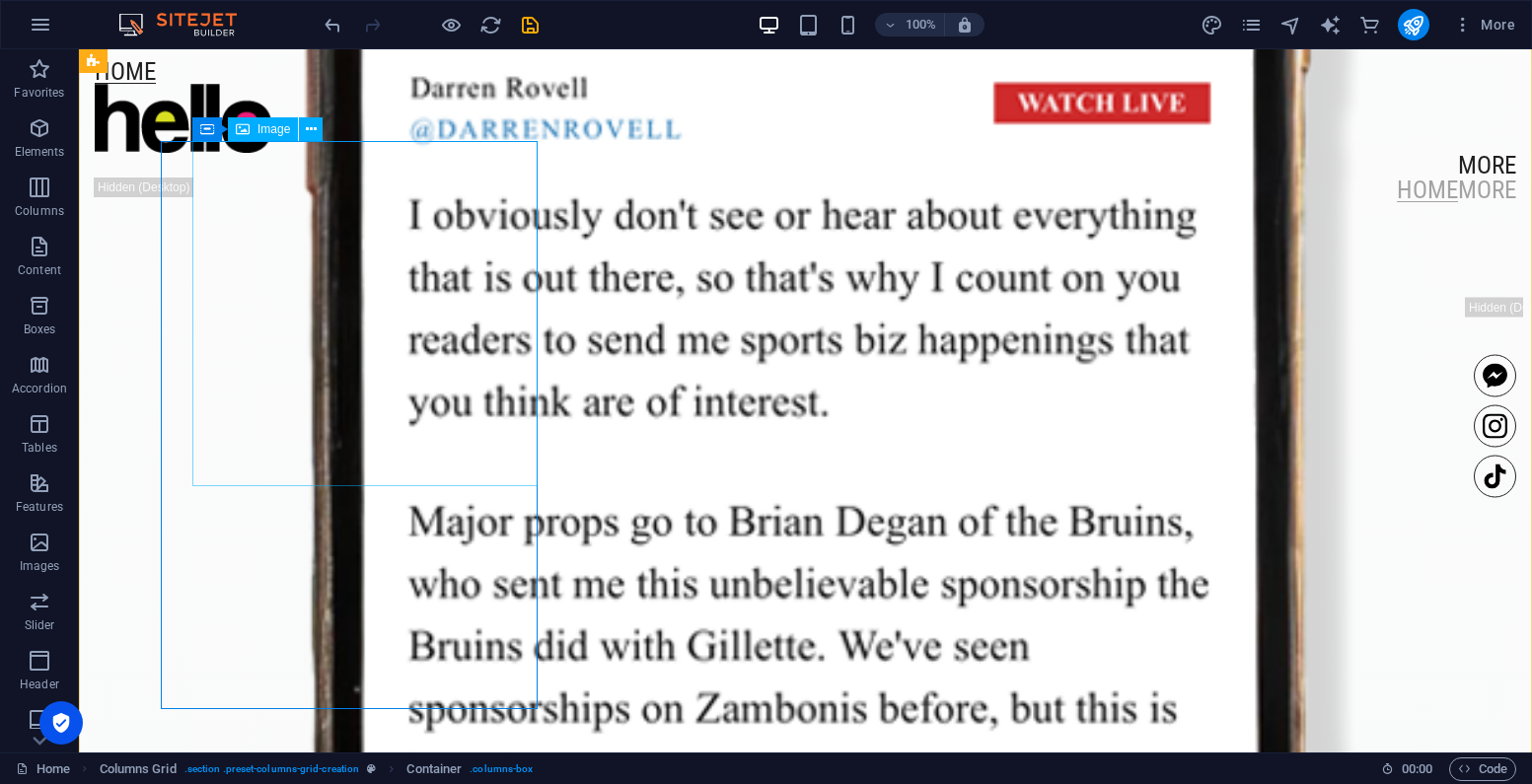 scroll, scrollTop: 4472, scrollLeft: 0, axis: vertical 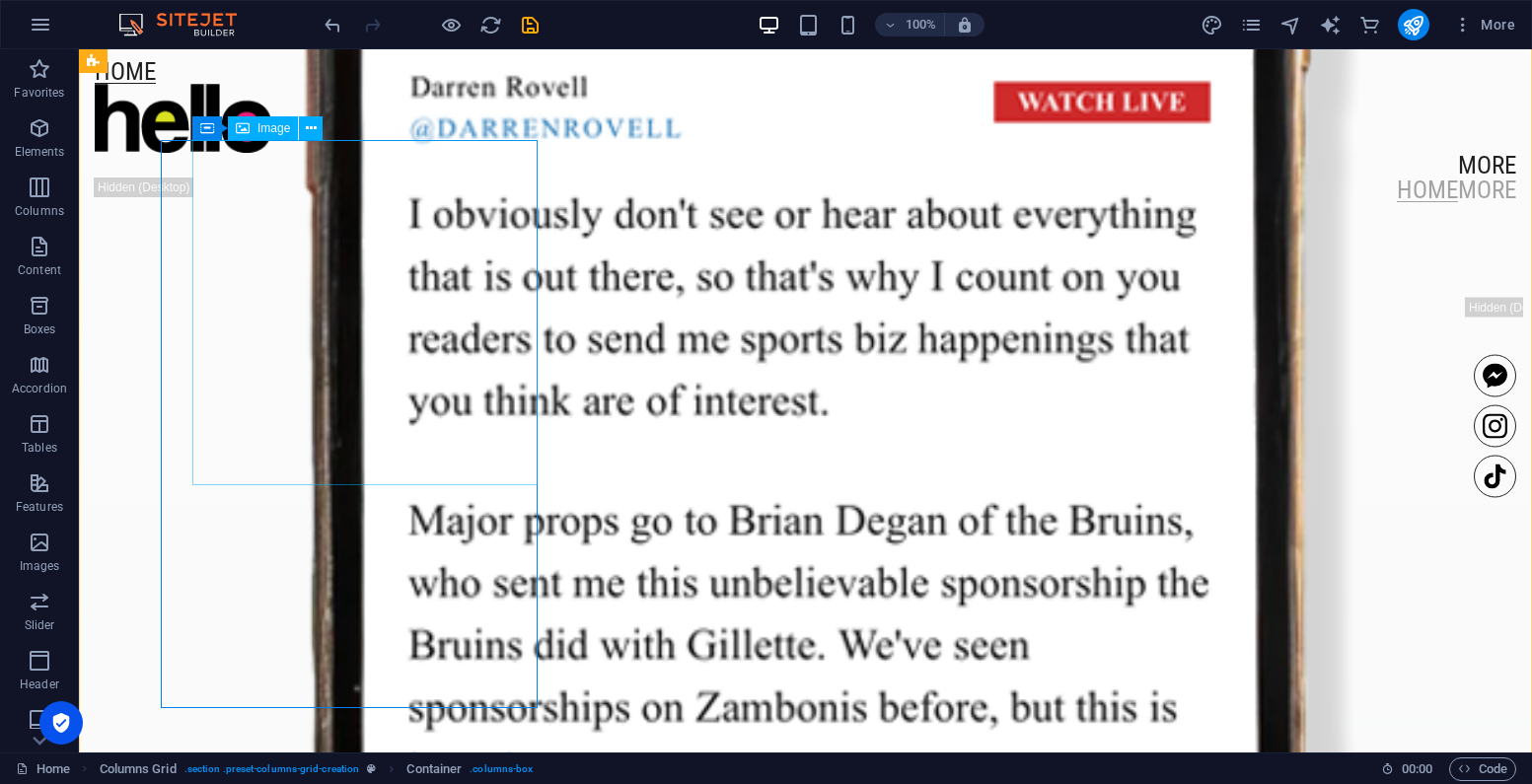 click at bounding box center [852, 4039] 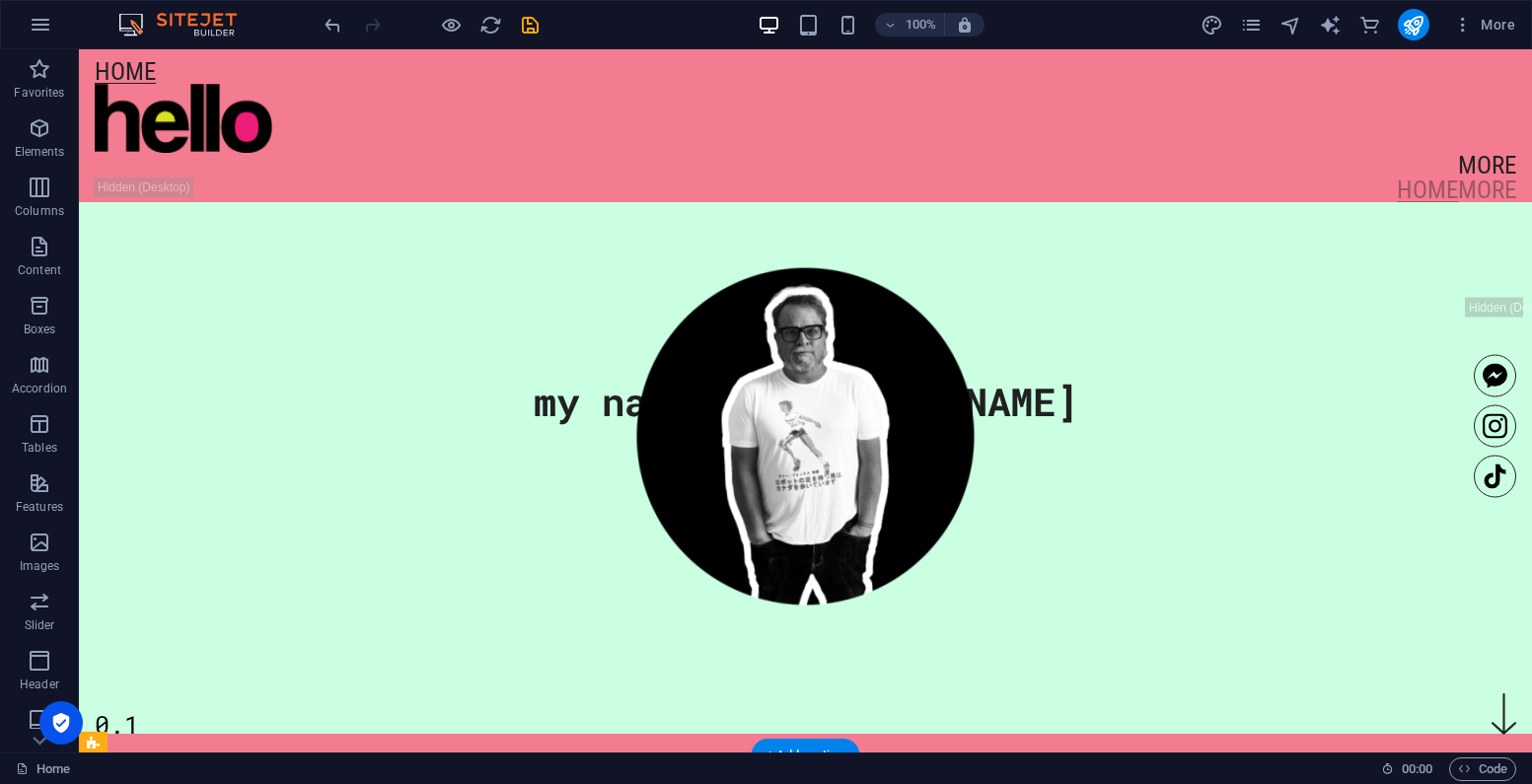 scroll, scrollTop: 0, scrollLeft: 0, axis: both 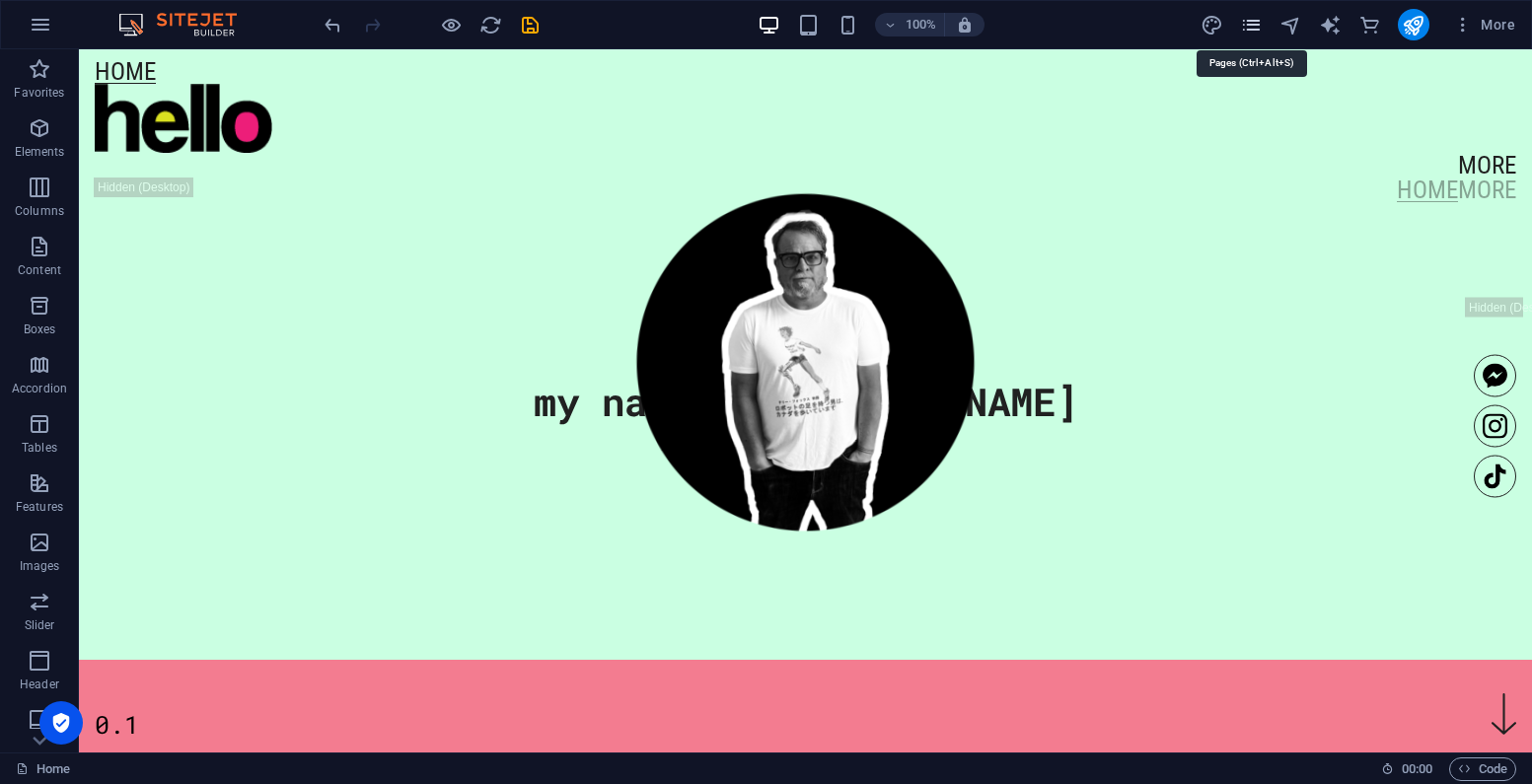 click at bounding box center (1251, 25) 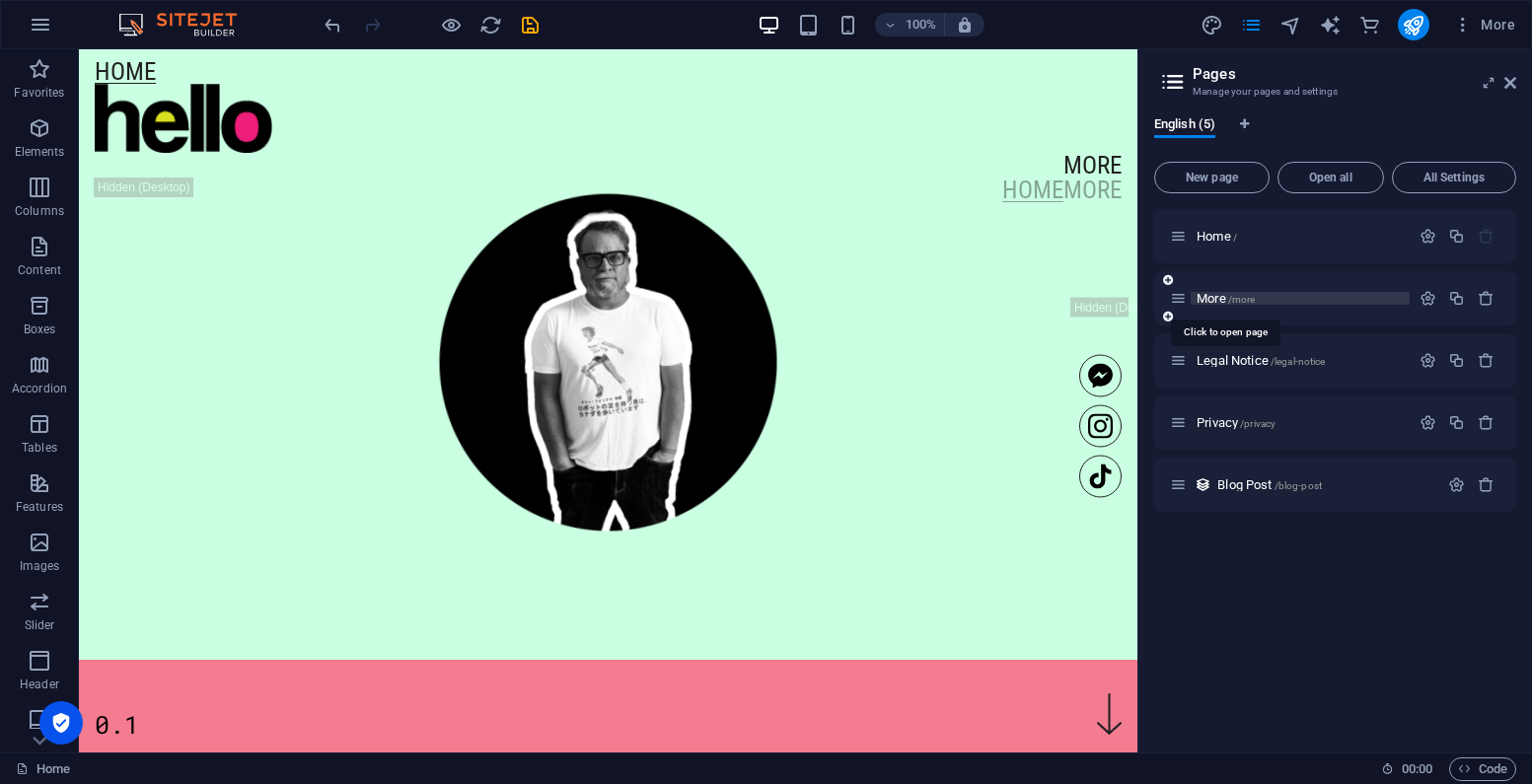 click on "More /more" at bounding box center [1225, 298] 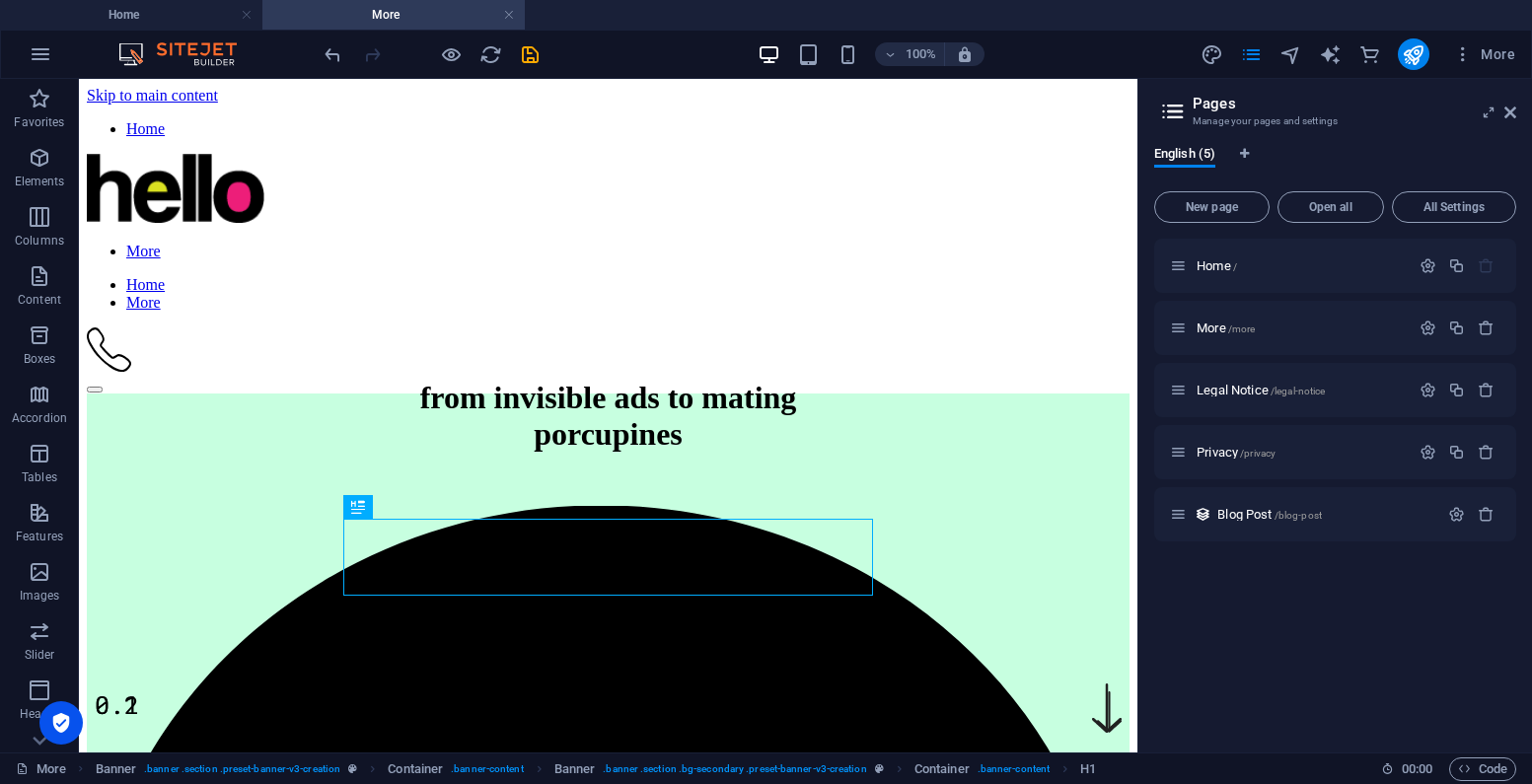 scroll, scrollTop: 0, scrollLeft: 0, axis: both 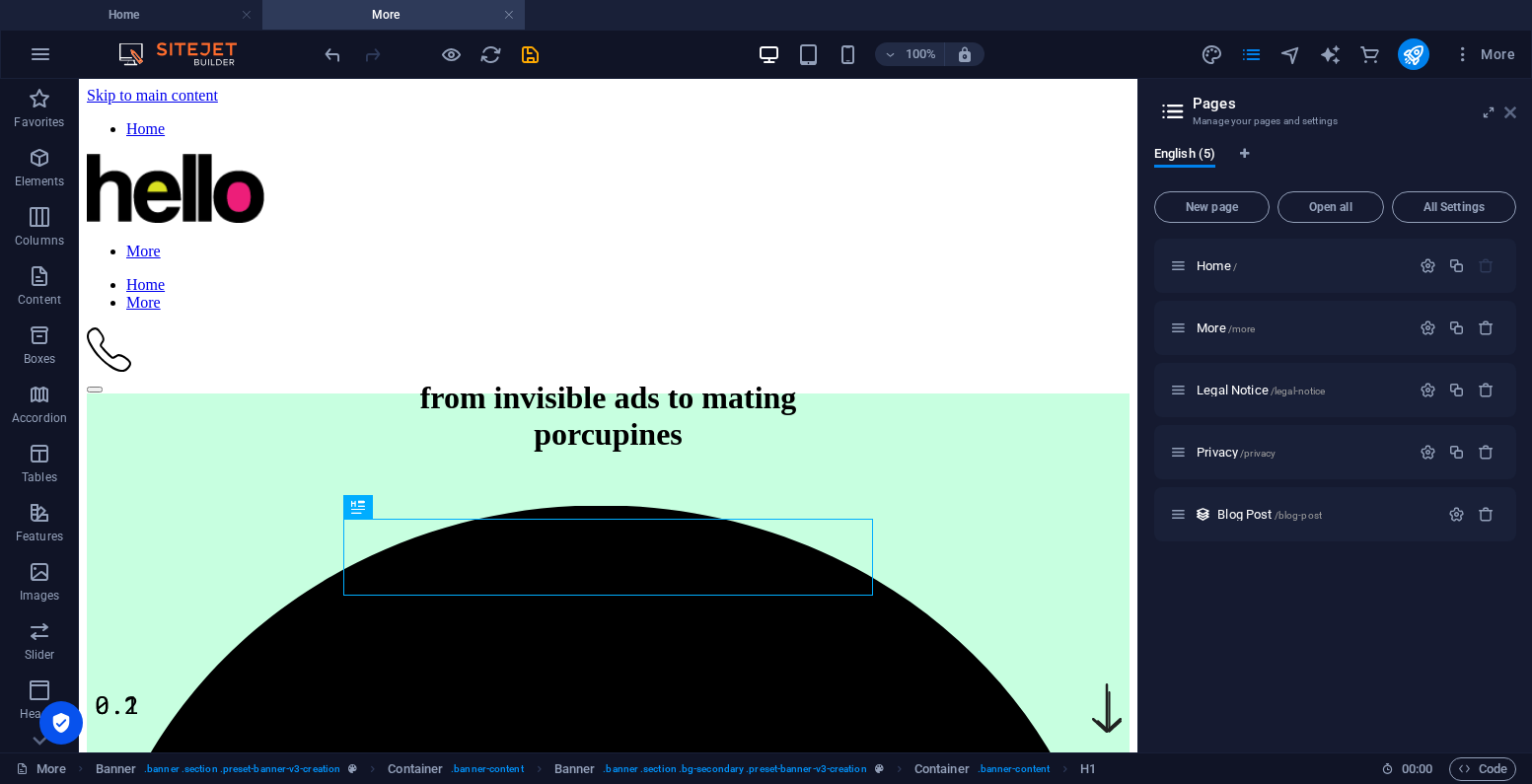 drag, startPoint x: 1507, startPoint y: 110, endPoint x: 1314, endPoint y: 68, distance: 197.5171 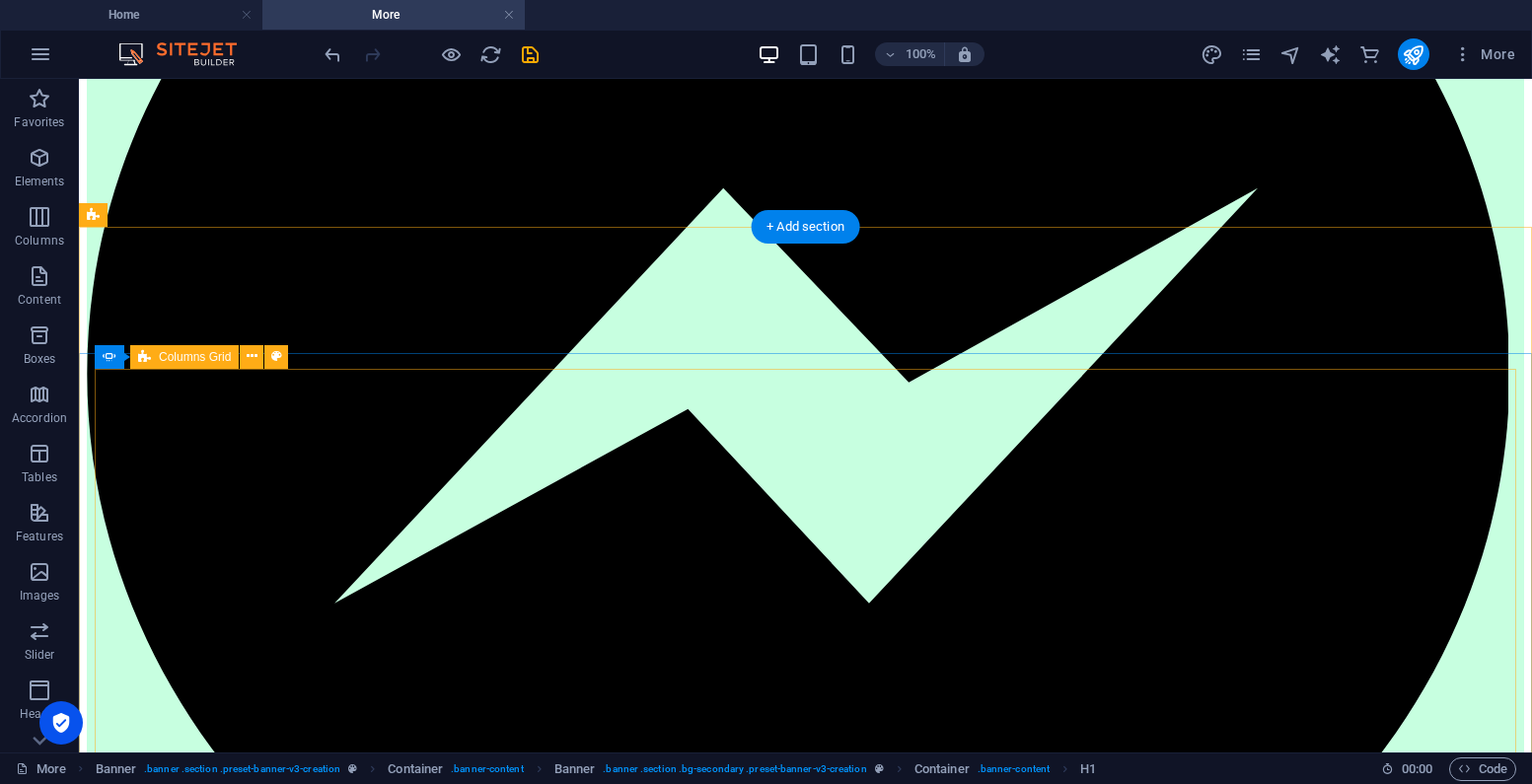 scroll, scrollTop: 796, scrollLeft: 0, axis: vertical 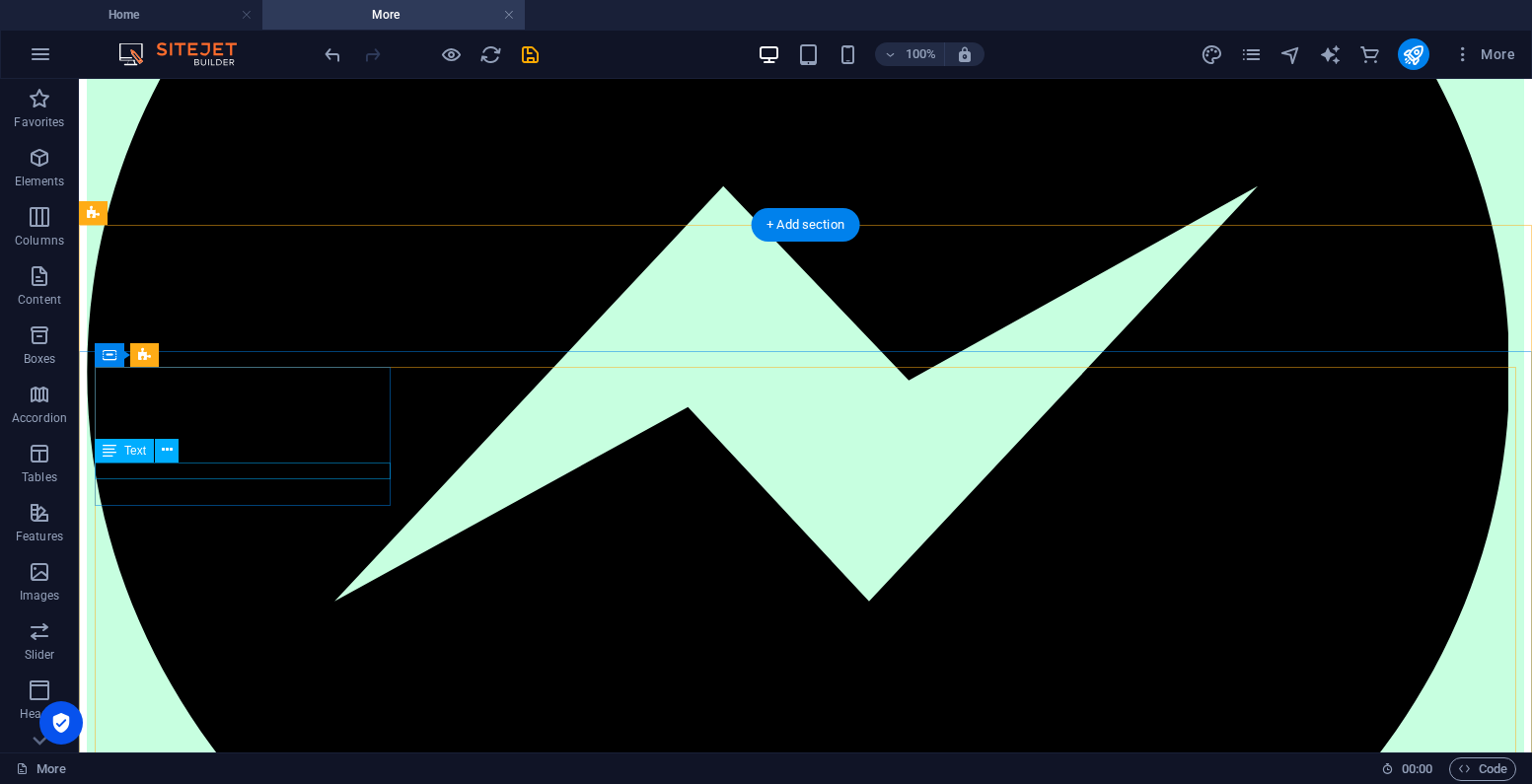 click on "Name   " at bounding box center (797, 10610) 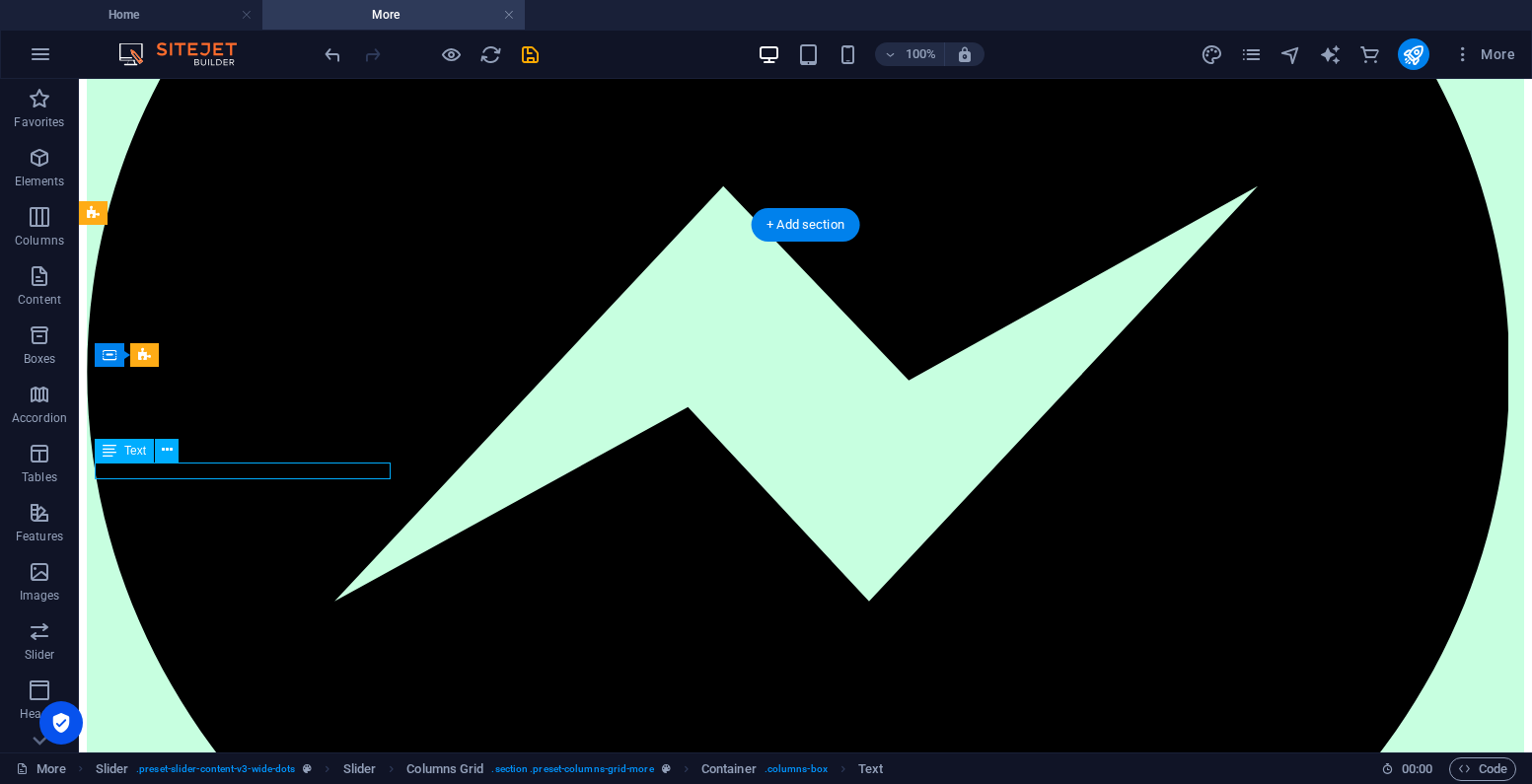 click on "Name   " at bounding box center [797, 10610] 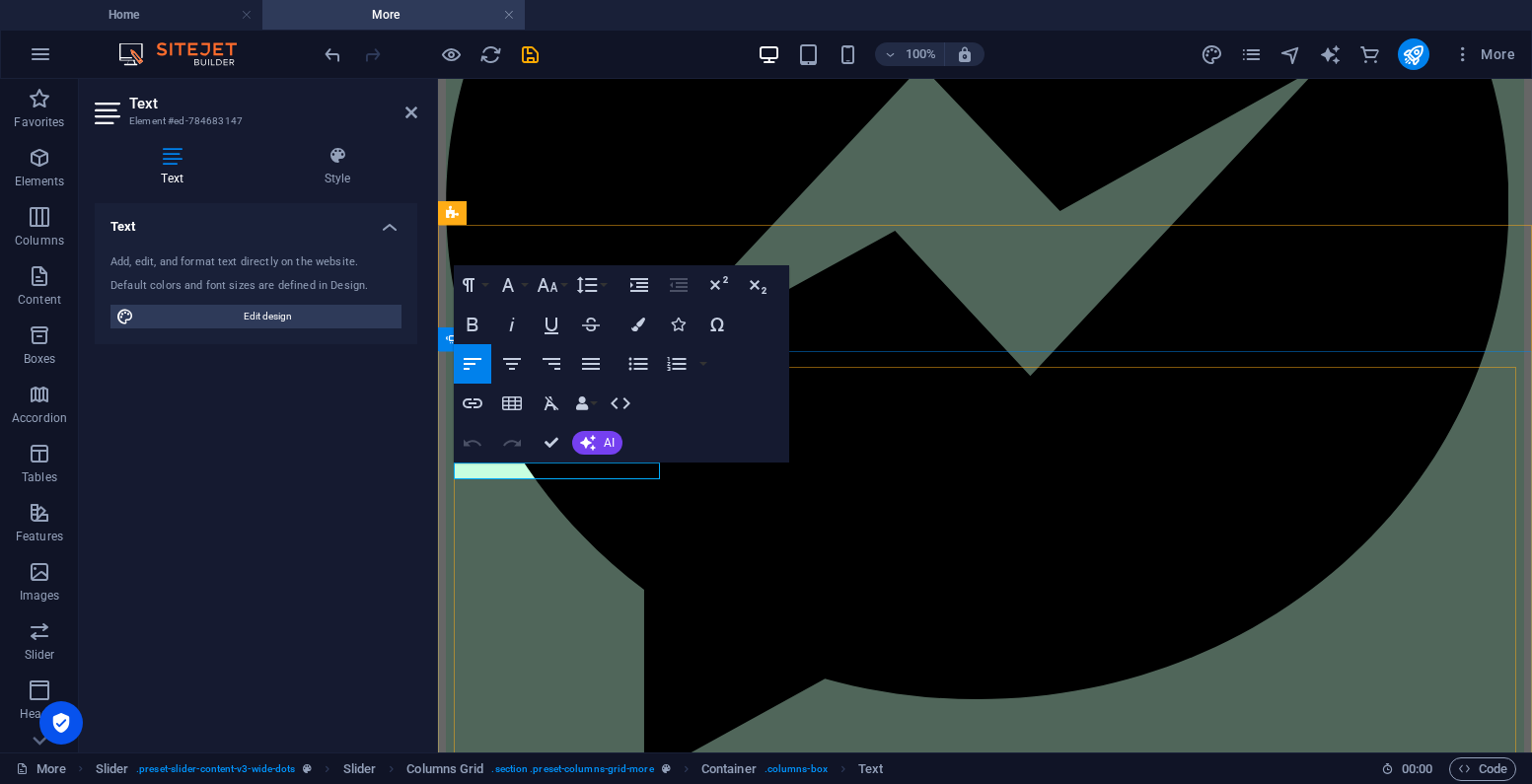 scroll, scrollTop: 799, scrollLeft: 0, axis: vertical 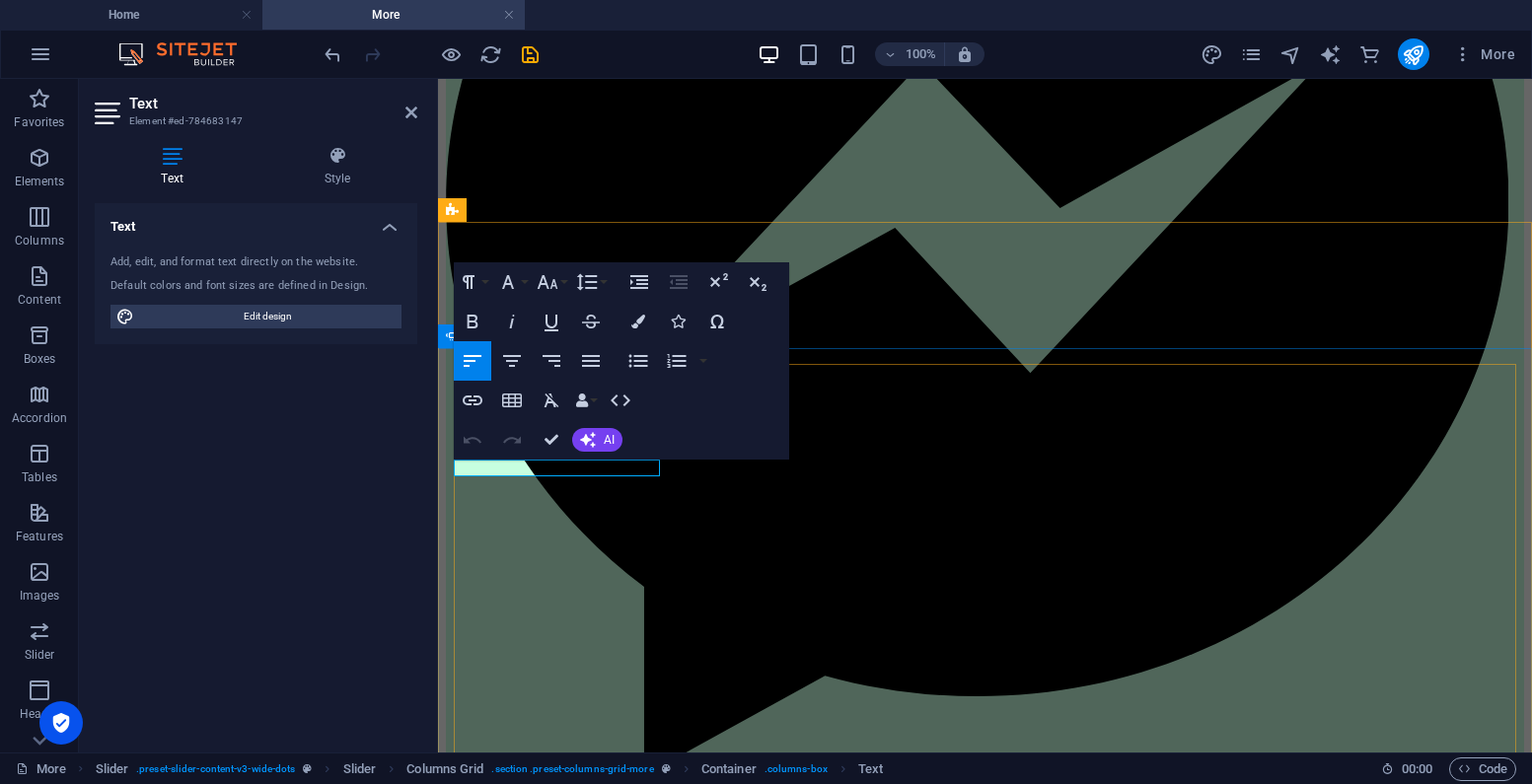 click on "Name    Image 0.8 Name    Image 0.9 Name    Image 0.9 Name    Image 0.9 Name    Image 0.9 Name    Image 1.1 Name    Image 1.1 Name    Image 1.1 Name    Image 1.0" at bounding box center [977, 12477] 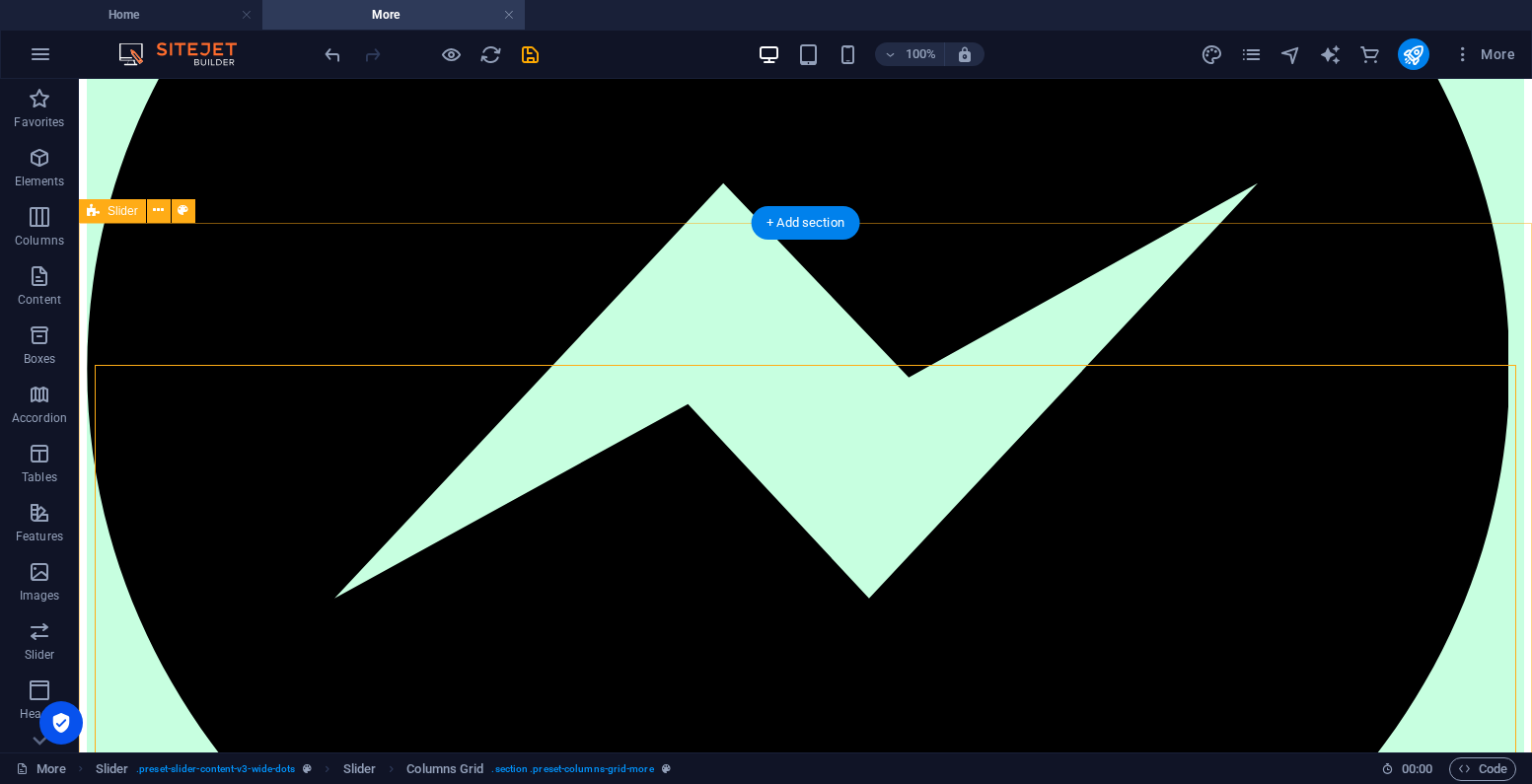 scroll, scrollTop: 798, scrollLeft: 0, axis: vertical 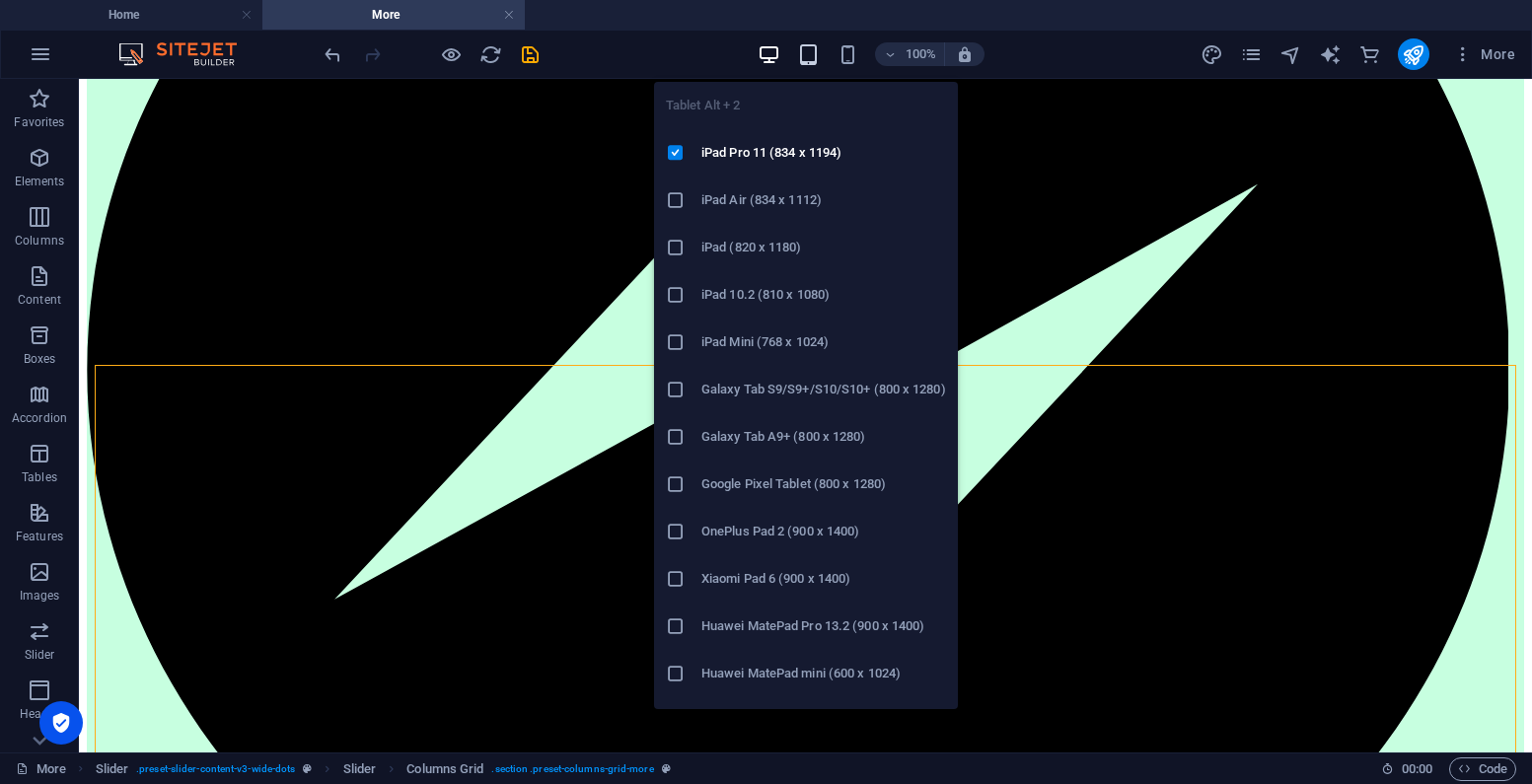 click at bounding box center [808, 54] 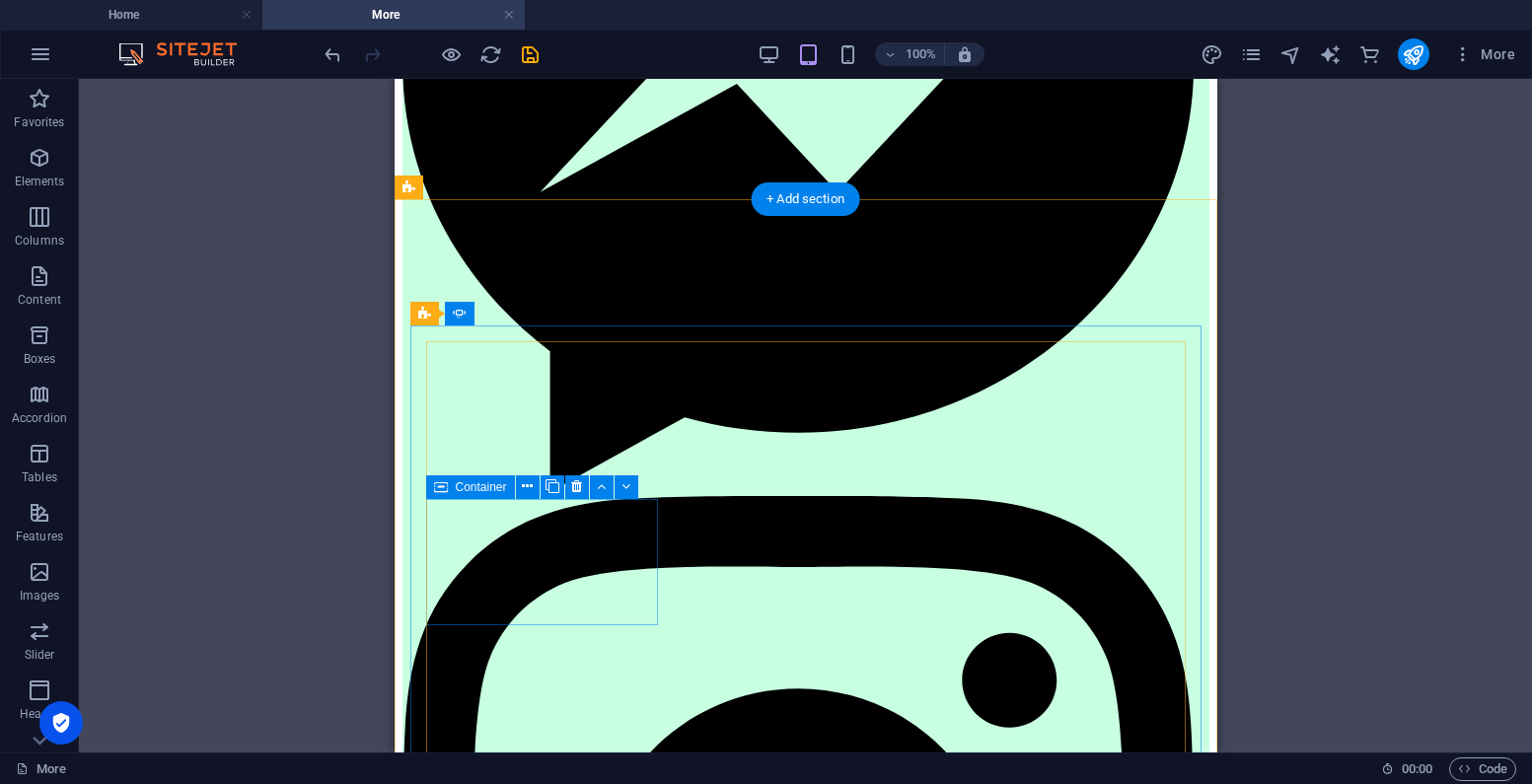 scroll, scrollTop: 827, scrollLeft: 0, axis: vertical 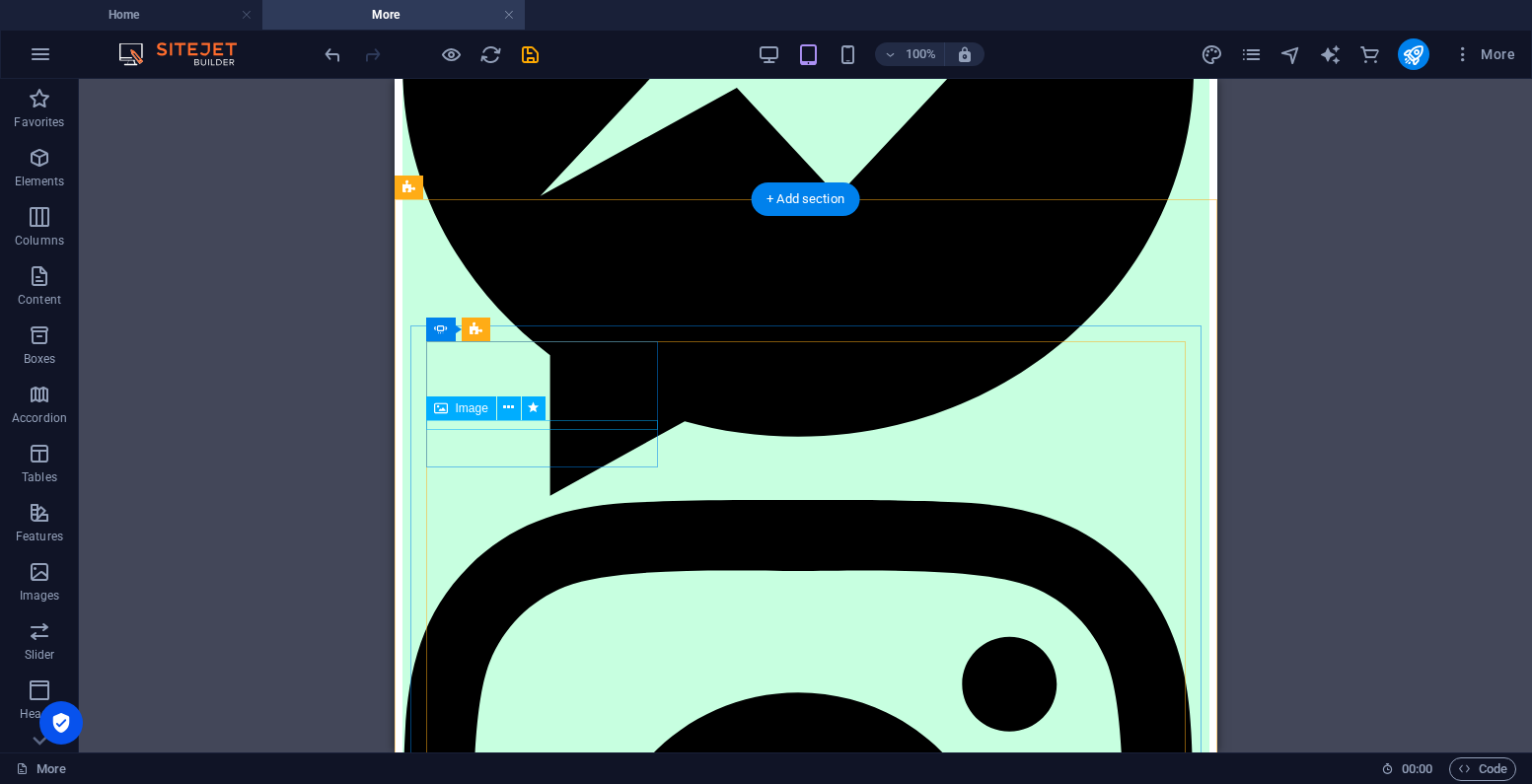 click on "Image" at bounding box center [492, 408] 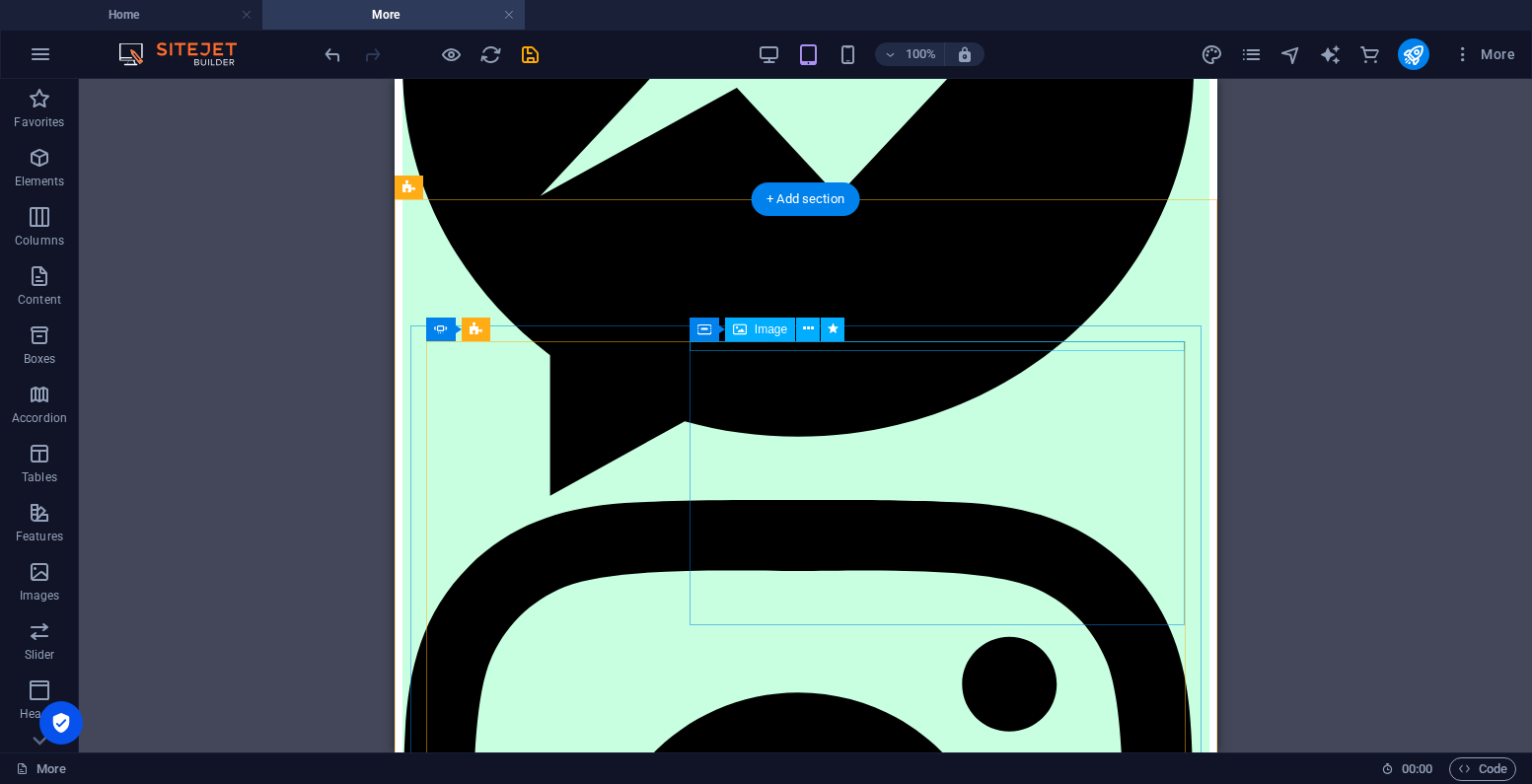 click at bounding box center [781, 6128] 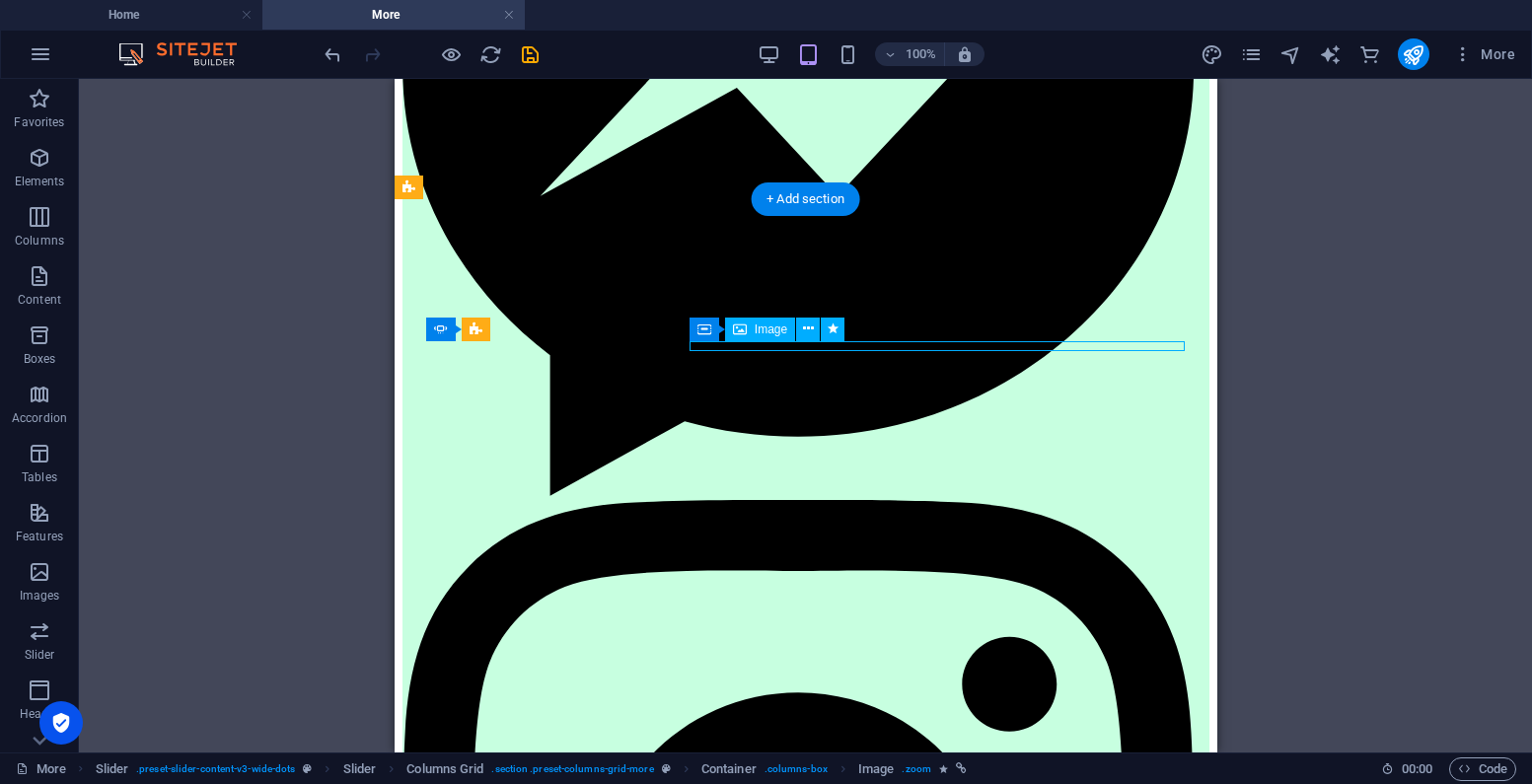 click at bounding box center [781, 6128] 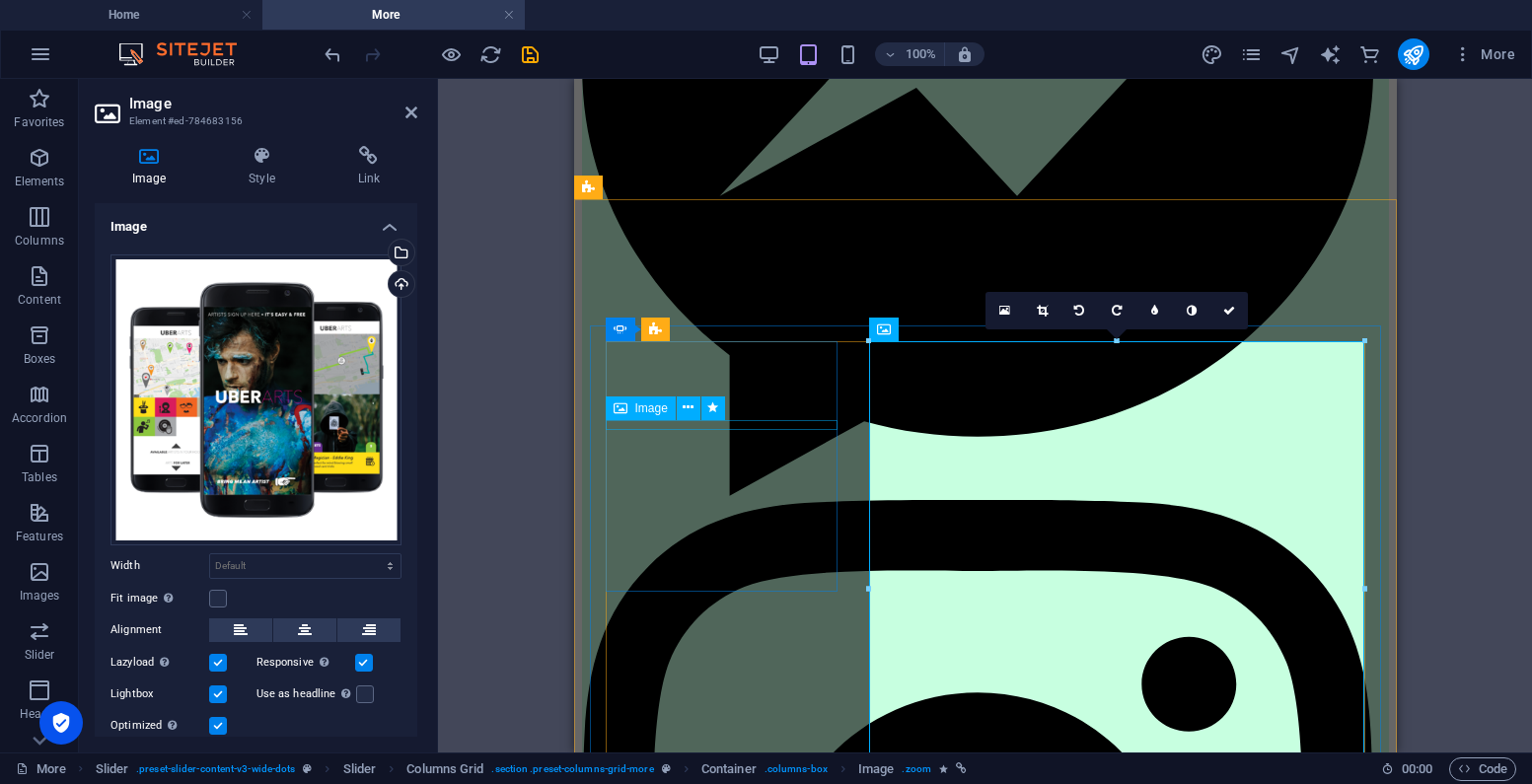 click at bounding box center (961, 5206) 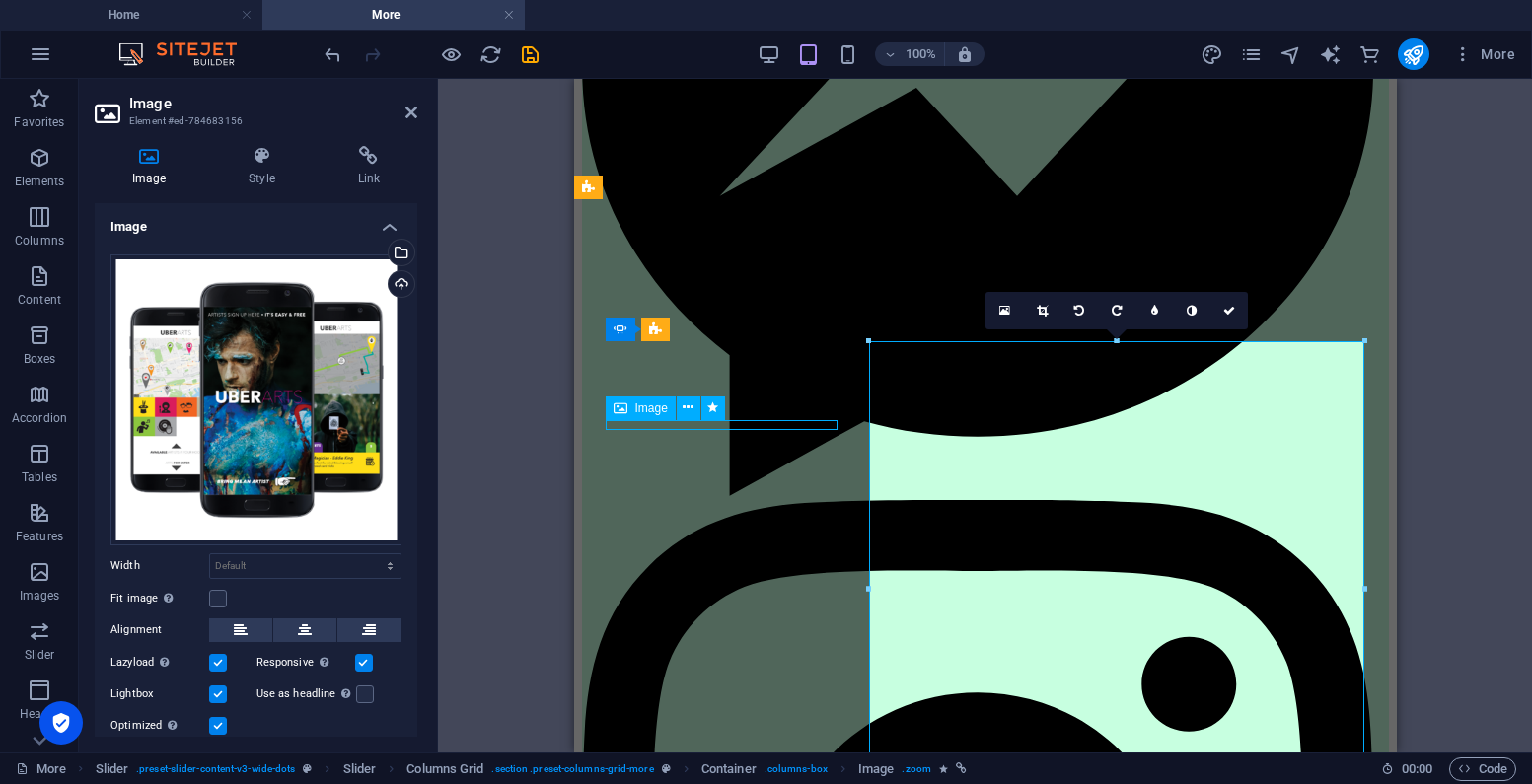 click at bounding box center [961, 5206] 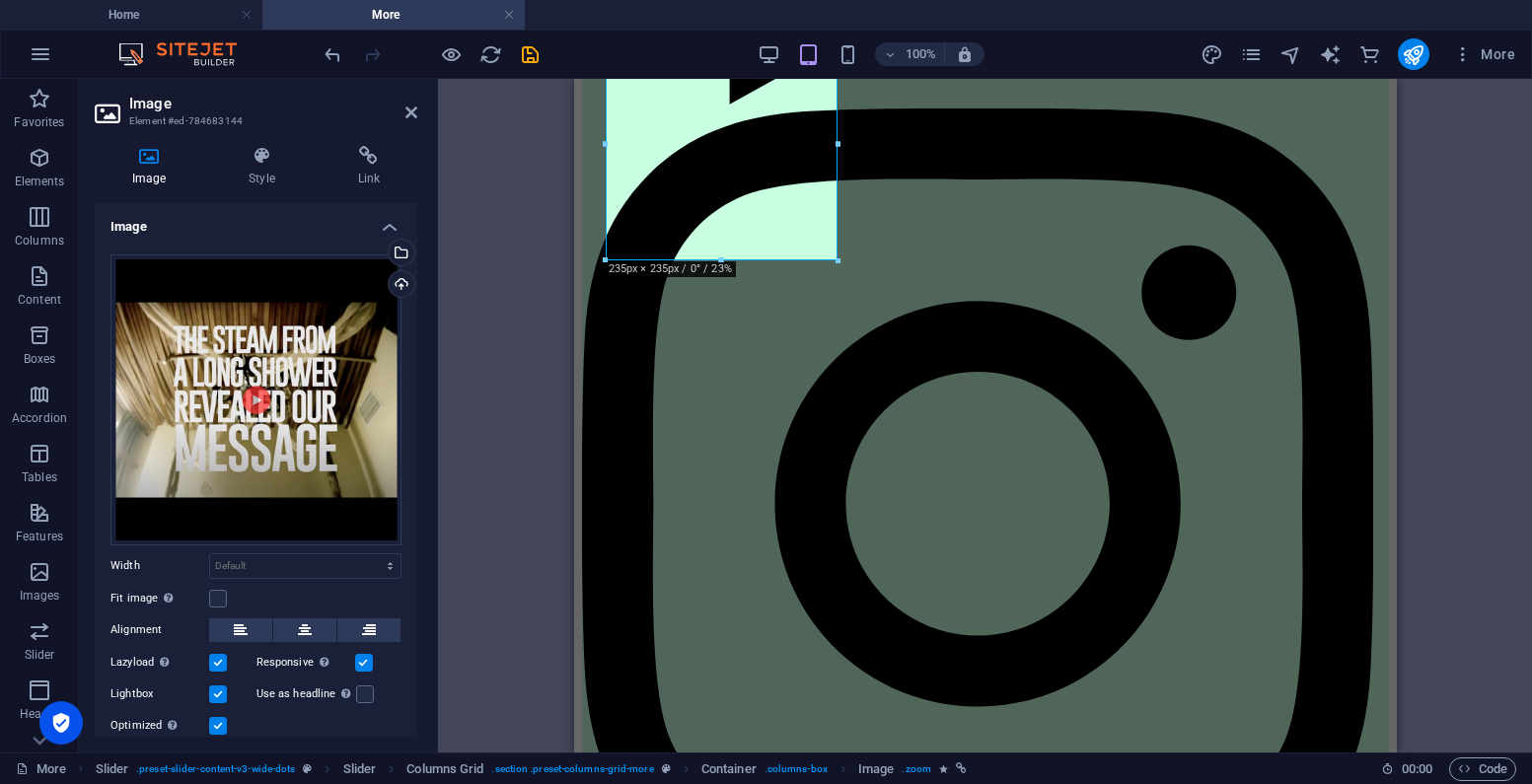 scroll, scrollTop: 1242, scrollLeft: 0, axis: vertical 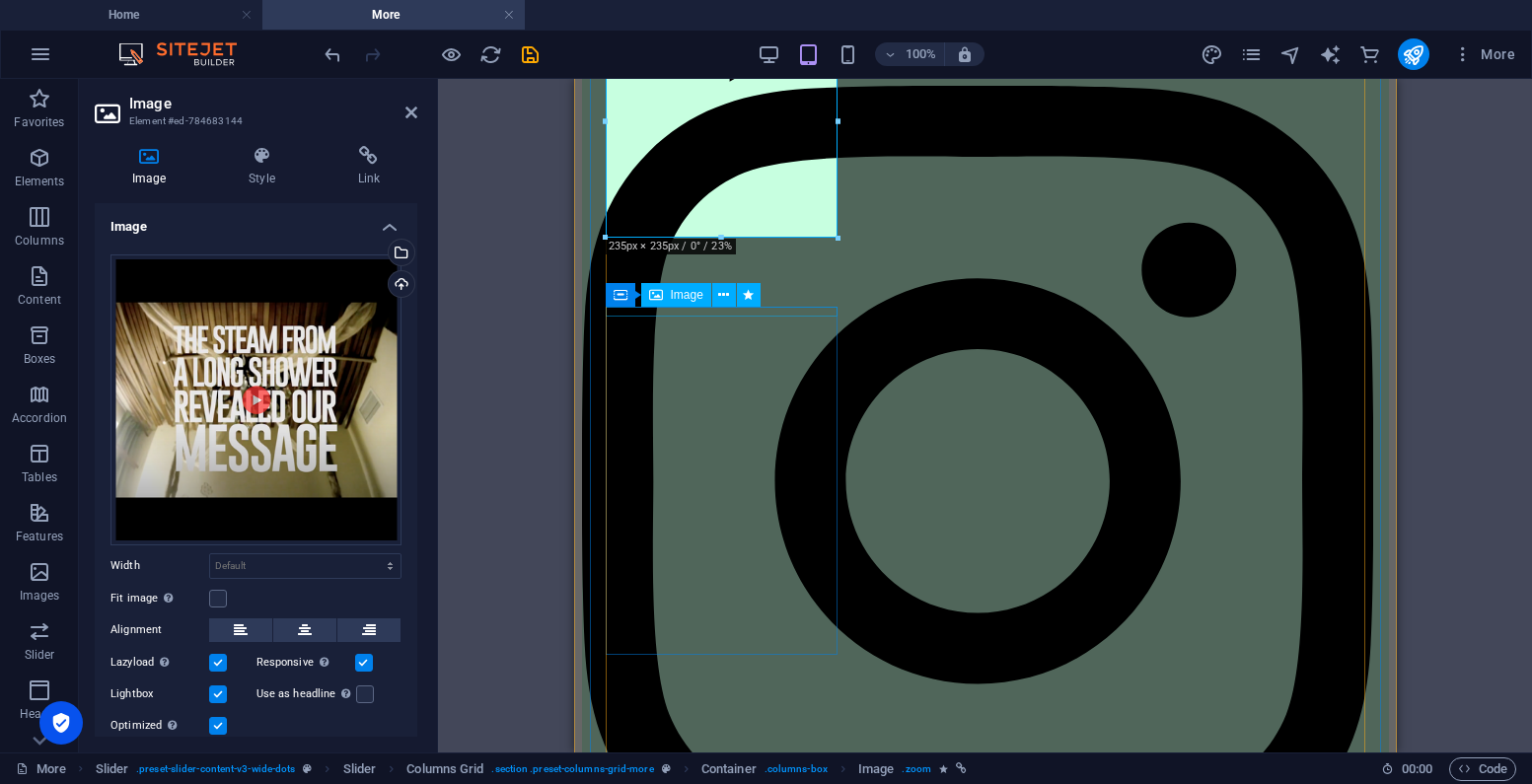 click at bounding box center [961, 6635] 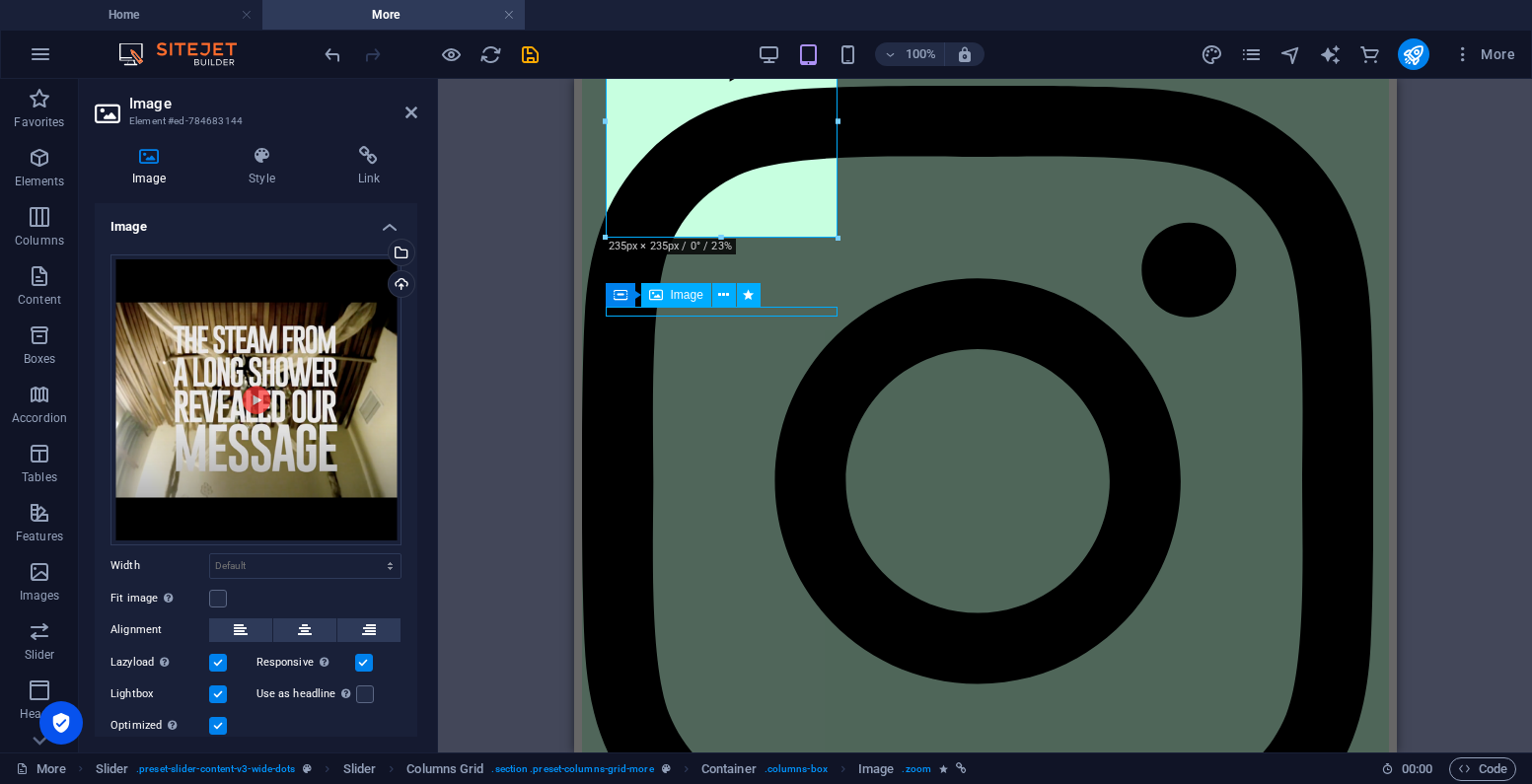 click at bounding box center [961, 6635] 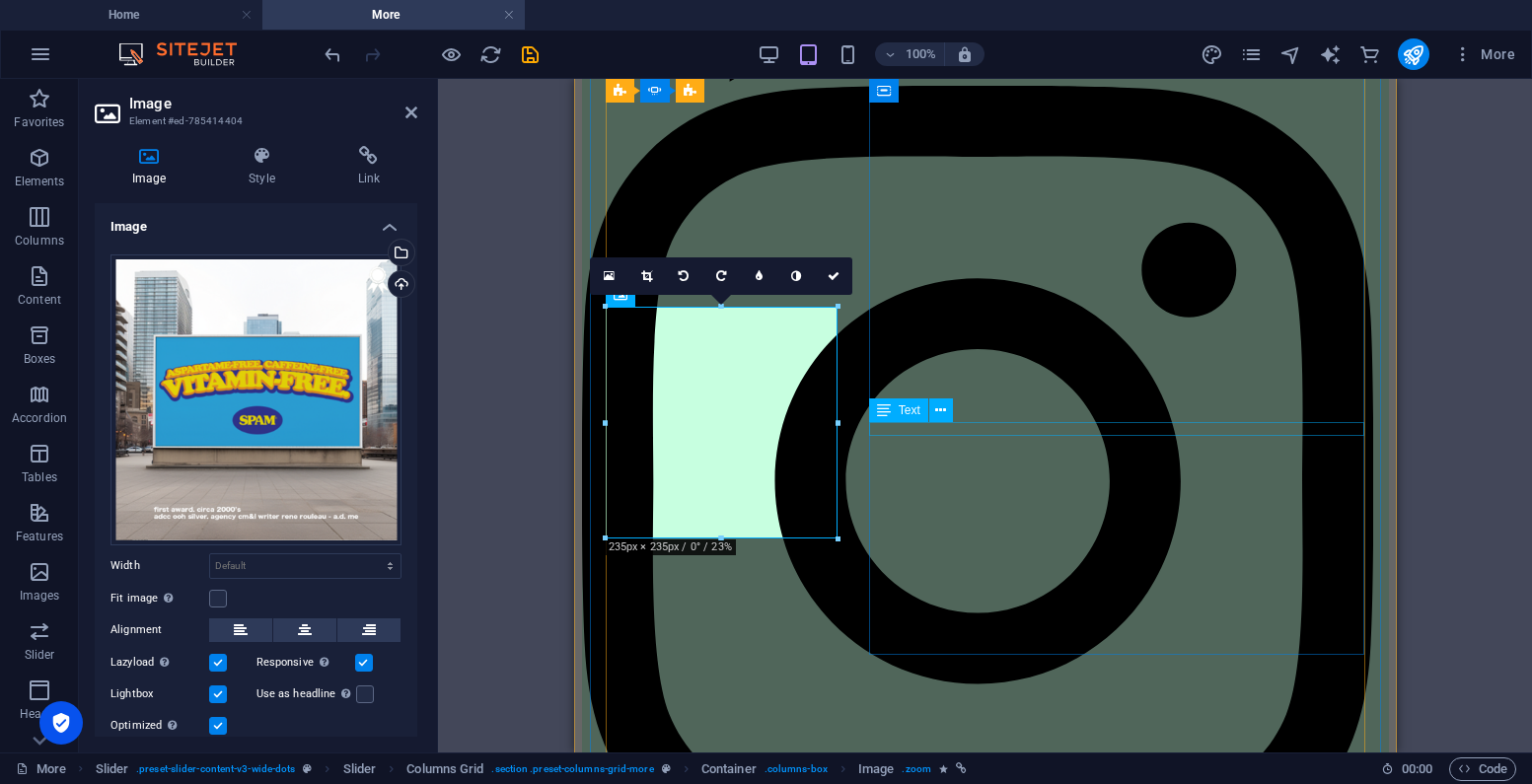 click on "Name   " at bounding box center [961, 6152] 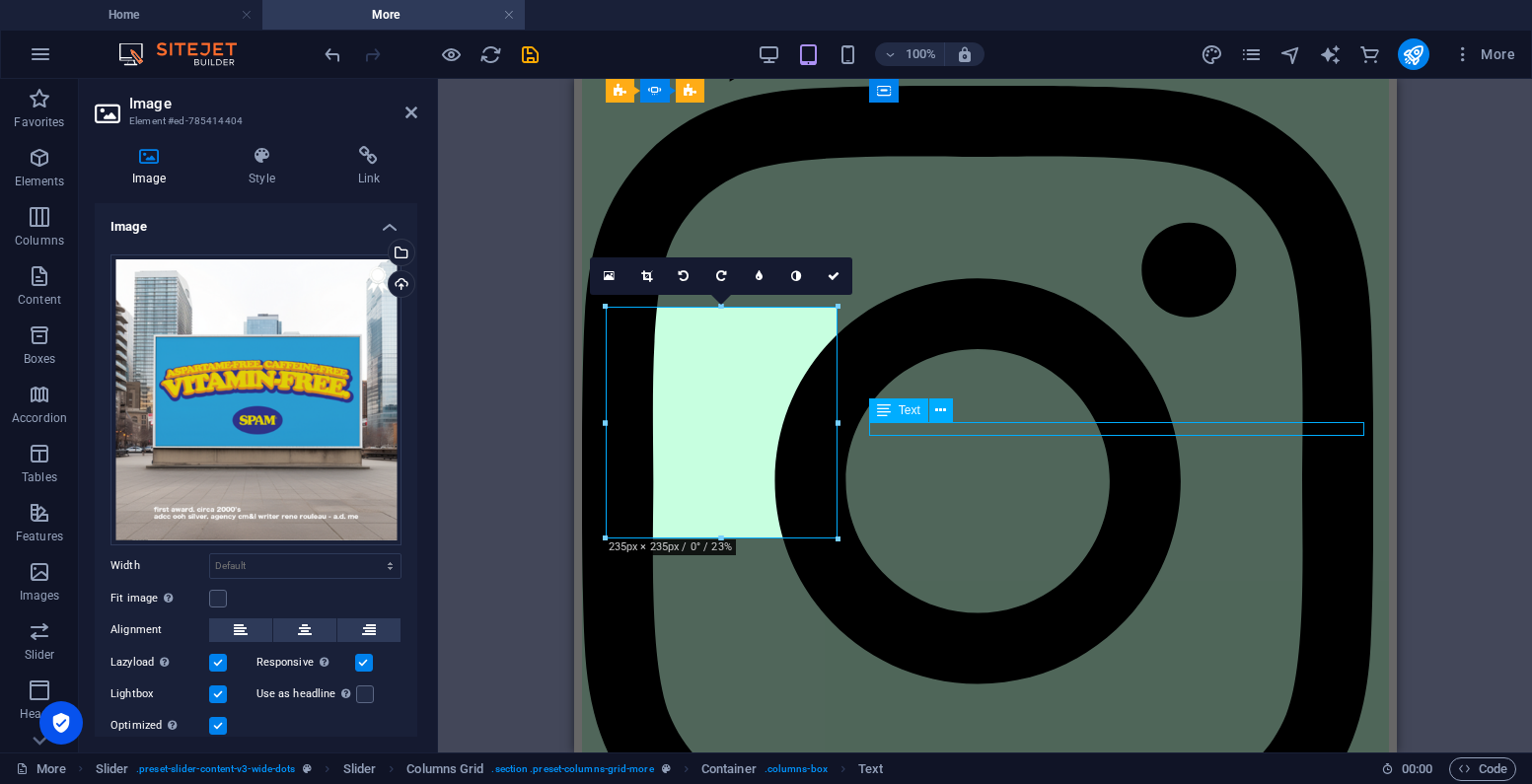 click on "Name   " at bounding box center (961, 6152) 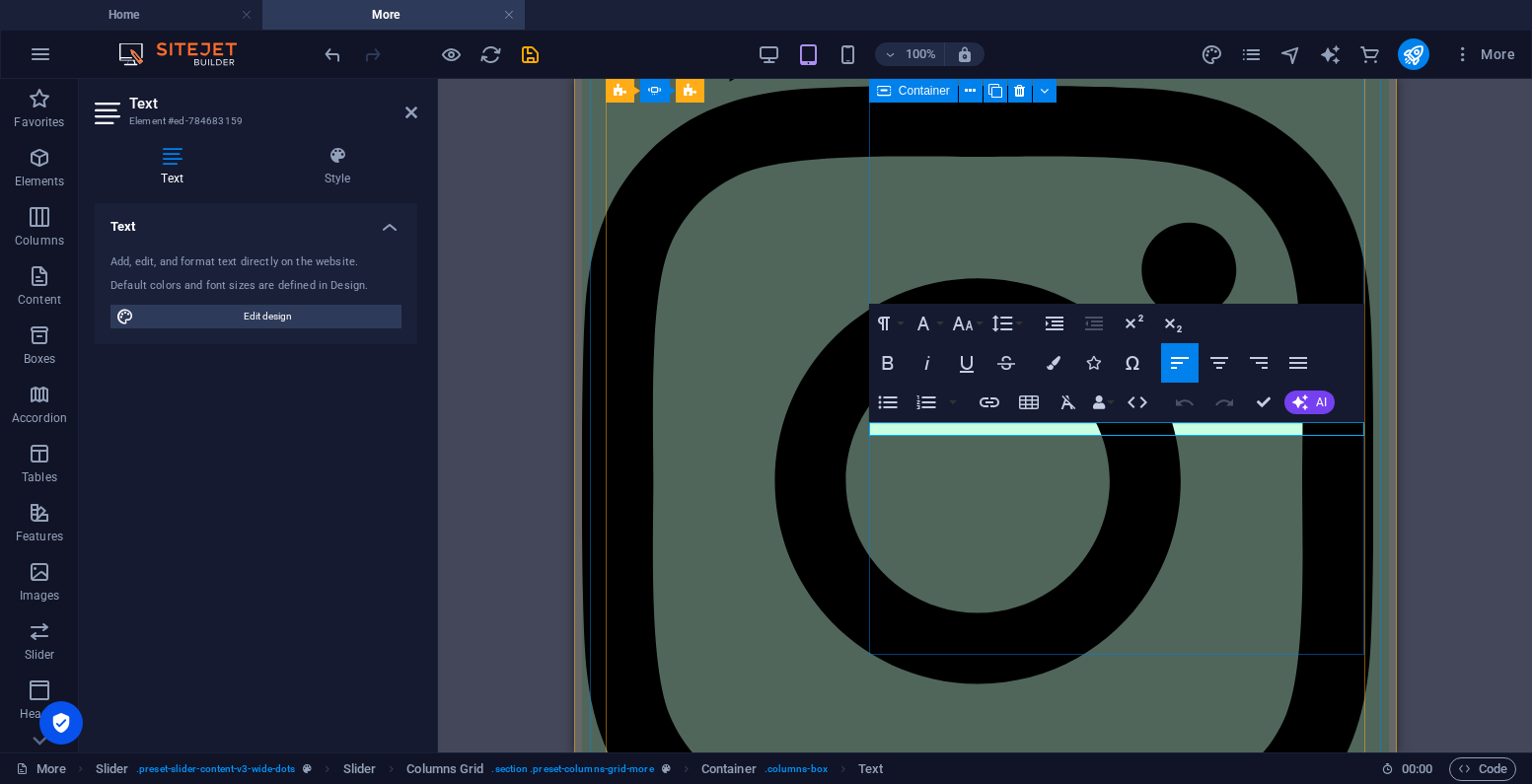 click on "Name    Image 0.9" at bounding box center (961, 5748) 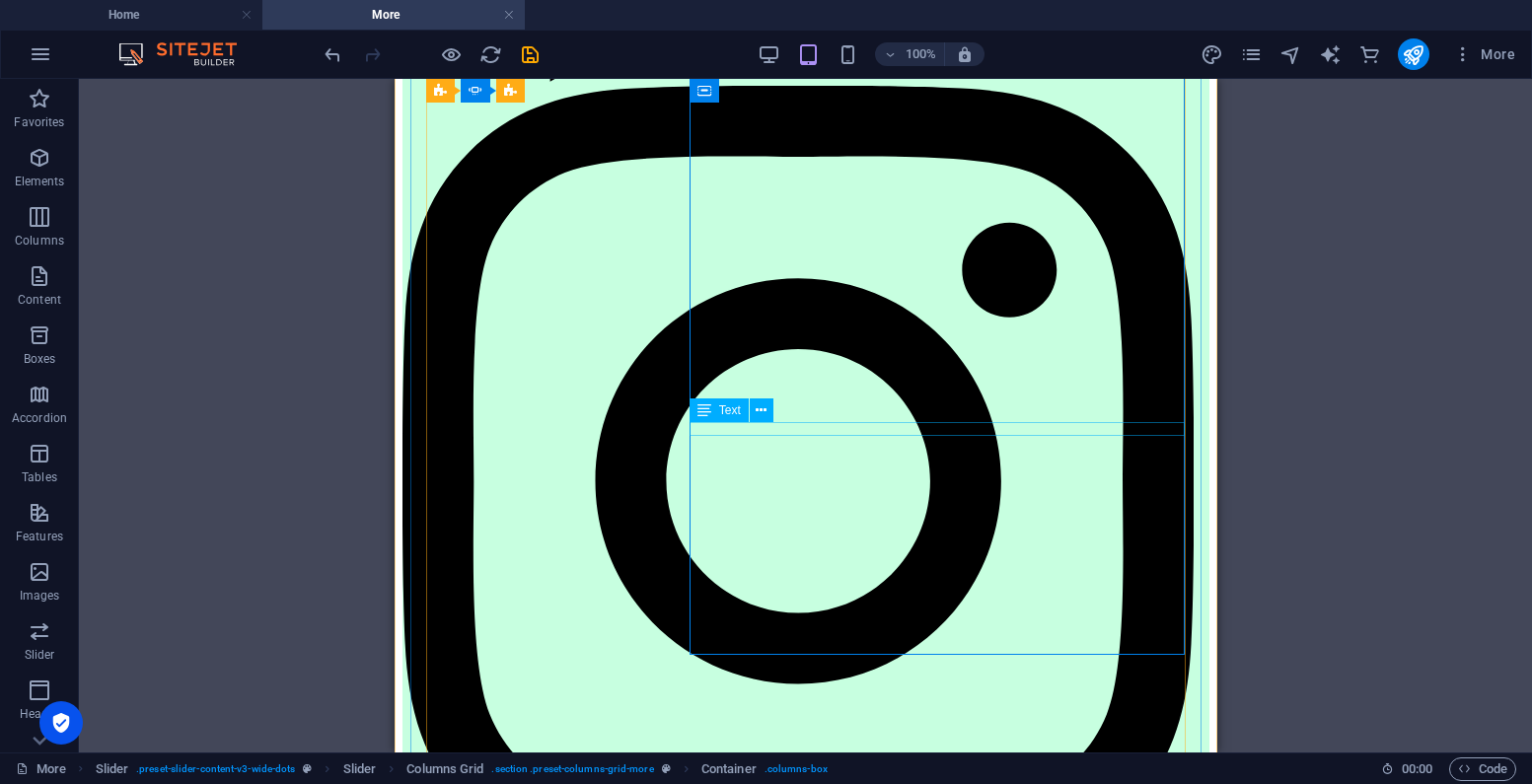 click on "Name   " at bounding box center [781, 6152] 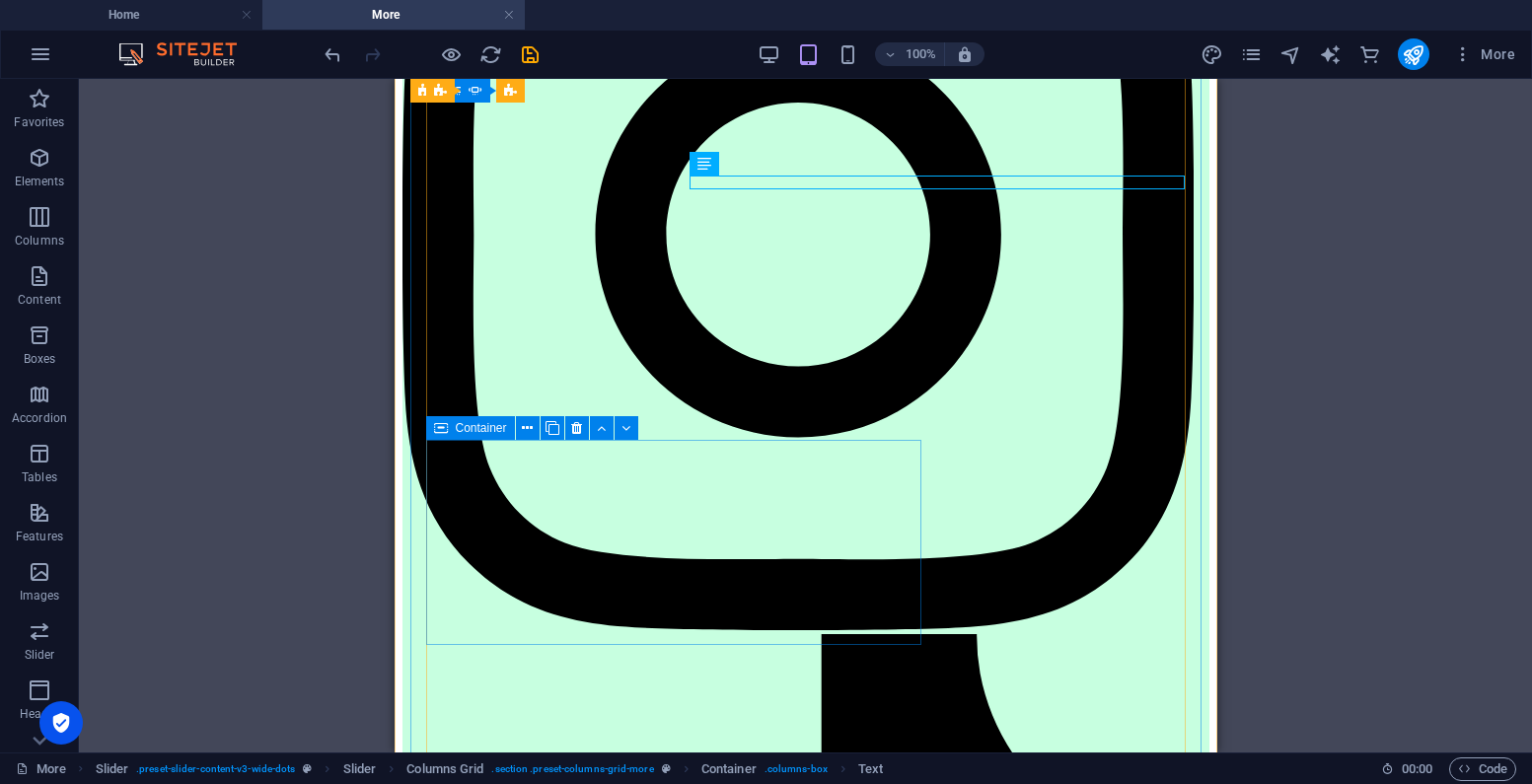scroll, scrollTop: 1492, scrollLeft: 0, axis: vertical 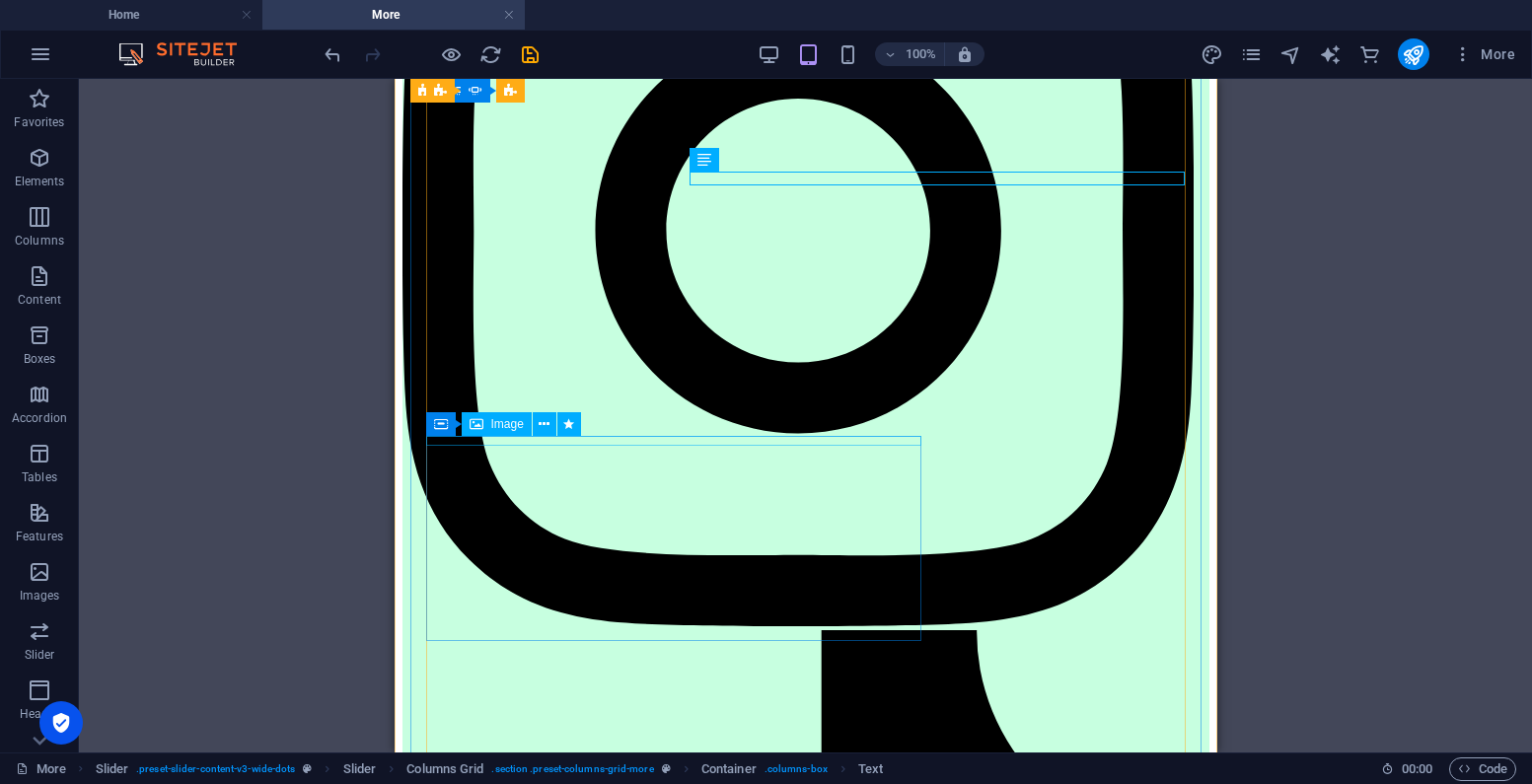 click at bounding box center (781, 7290) 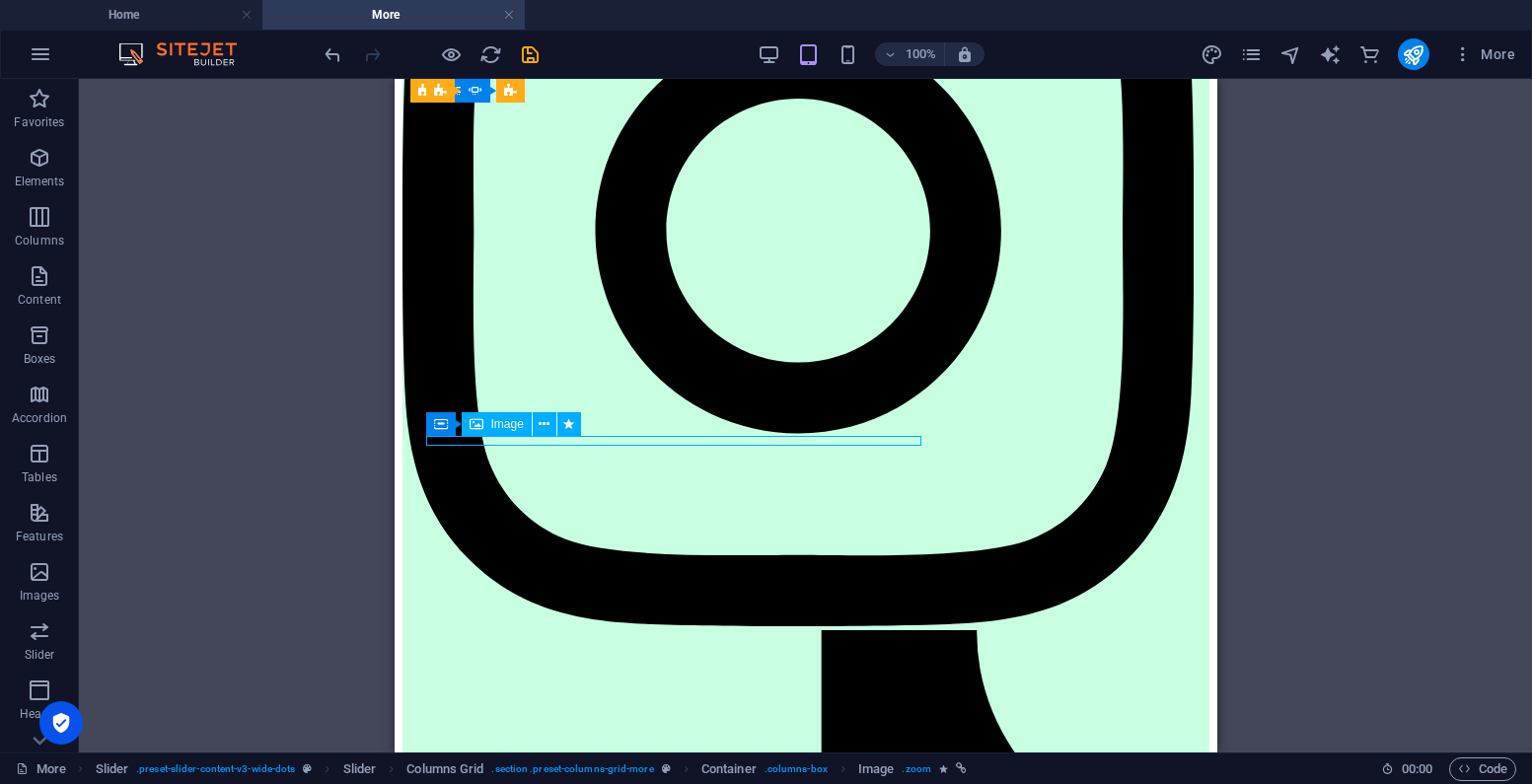 click at bounding box center [781, 7290] 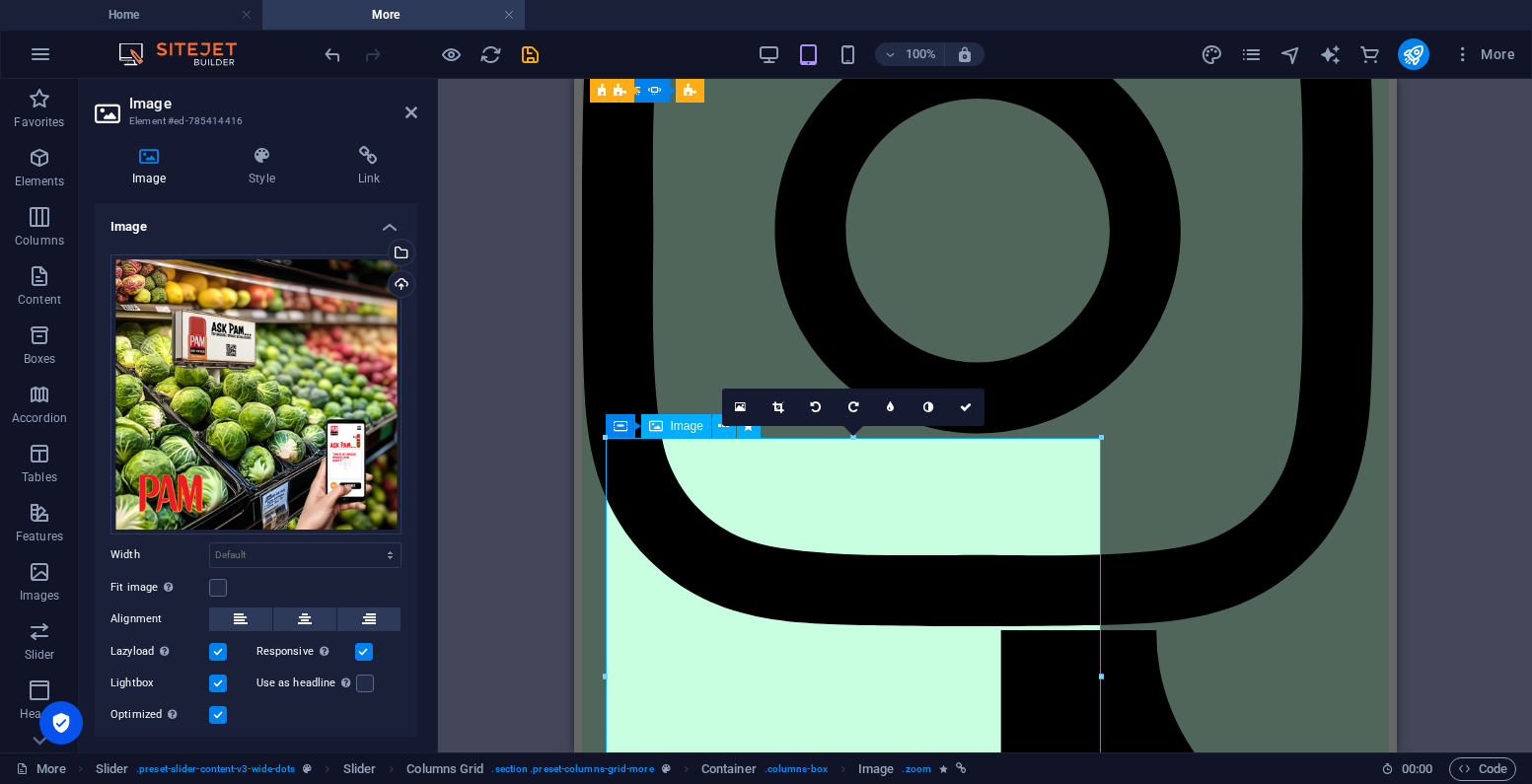 scroll, scrollTop: 1490, scrollLeft: 0, axis: vertical 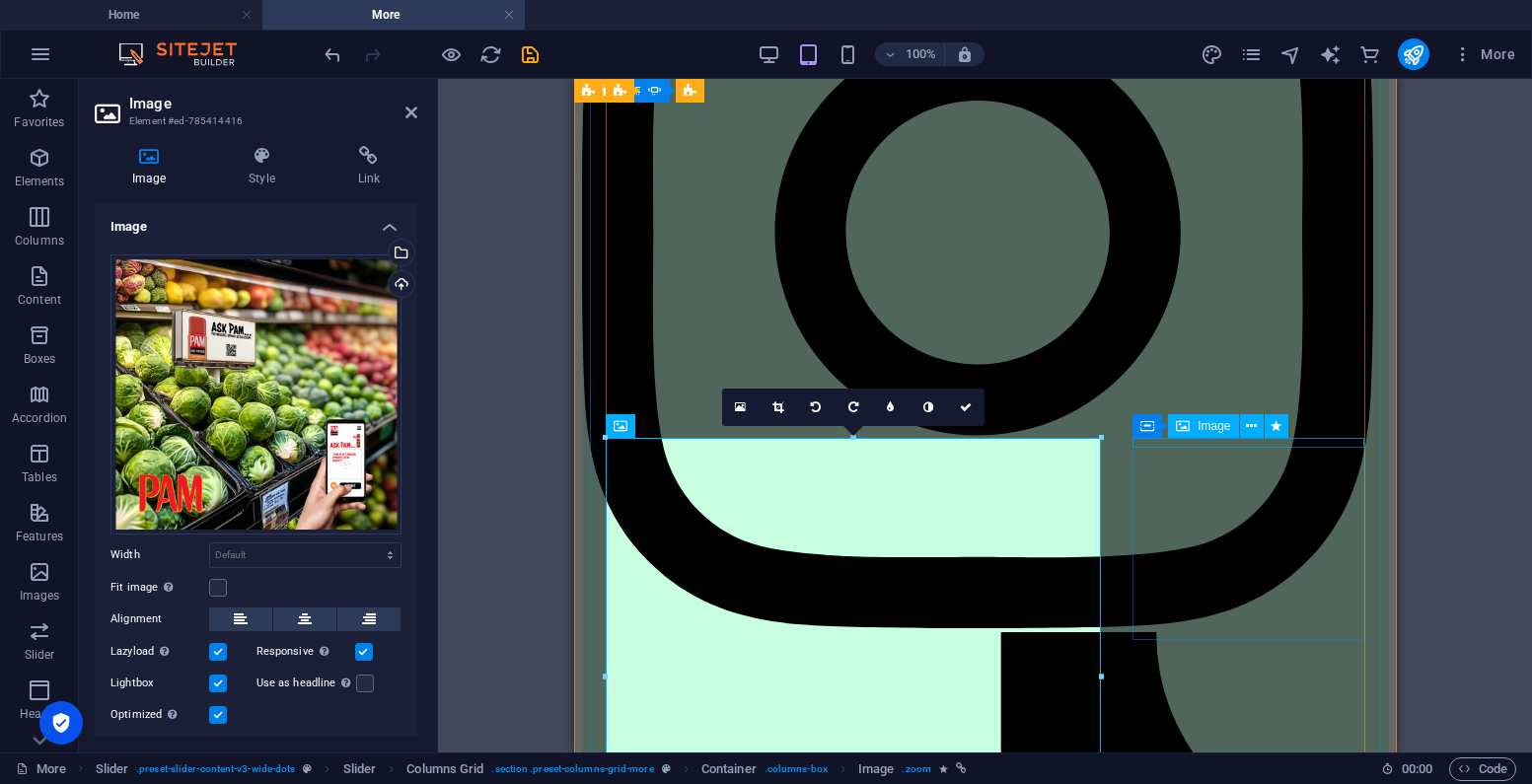 click at bounding box center [961, 8402] 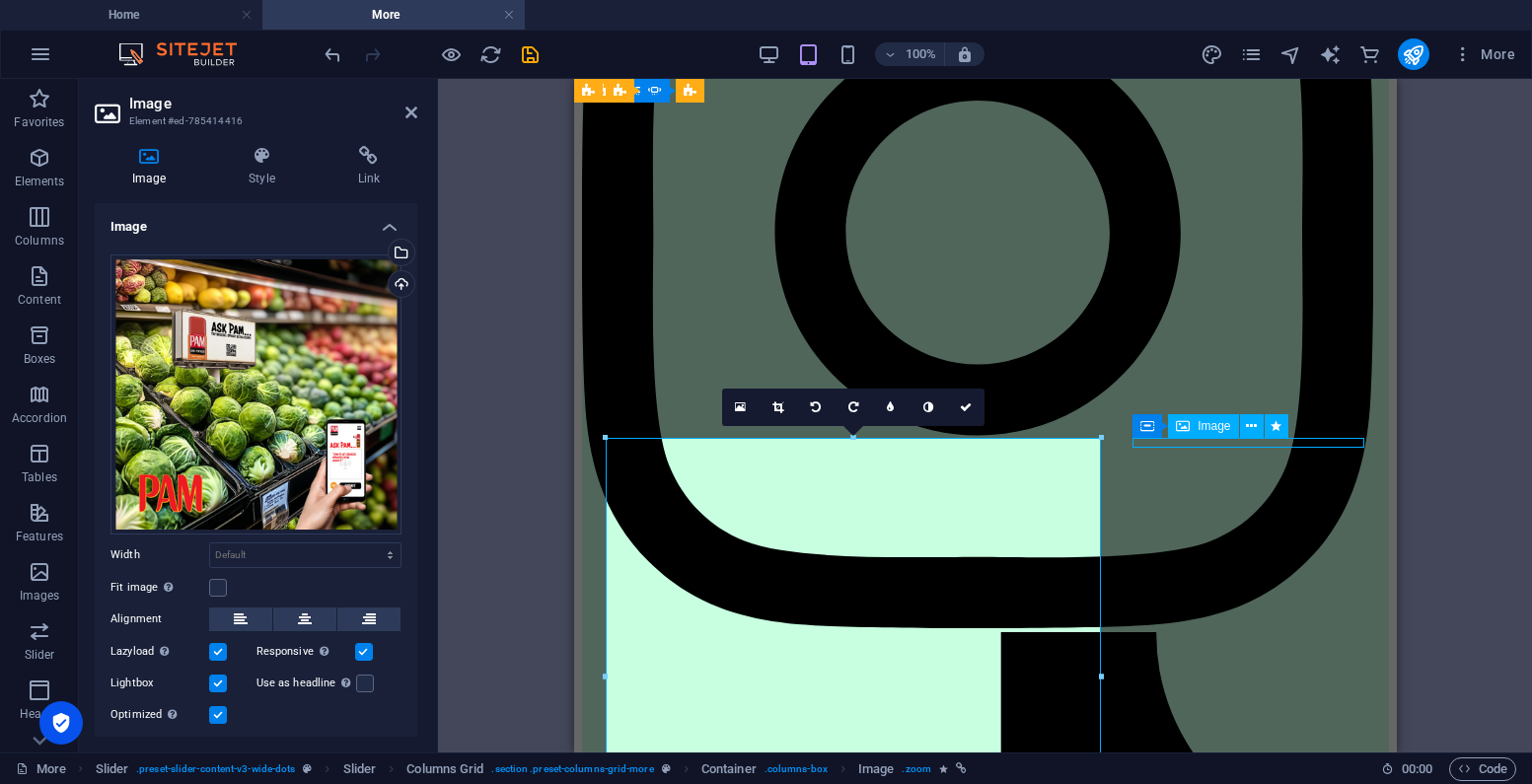 click at bounding box center (961, 8402) 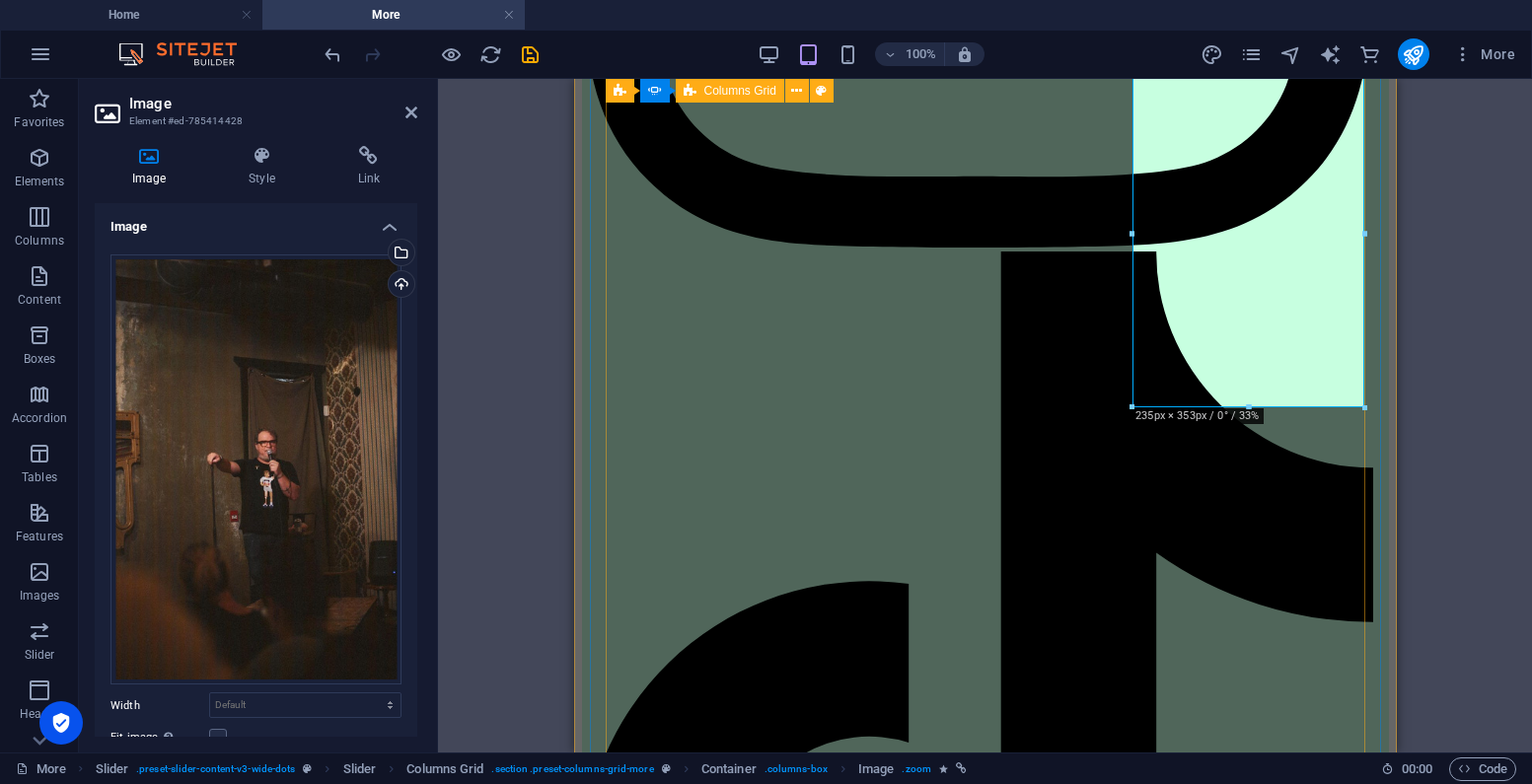scroll, scrollTop: 1867, scrollLeft: 0, axis: vertical 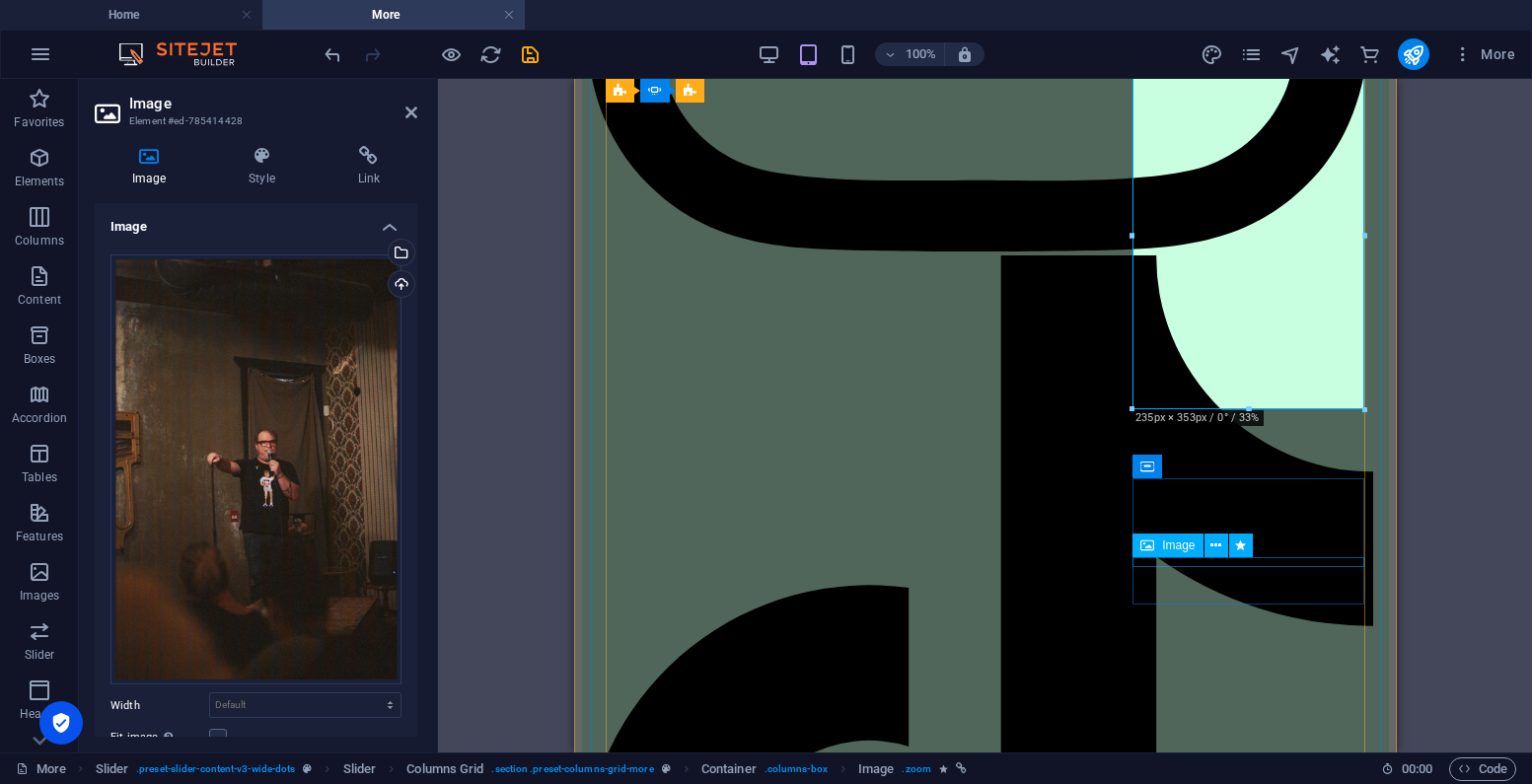 click at bounding box center [961, 9230] 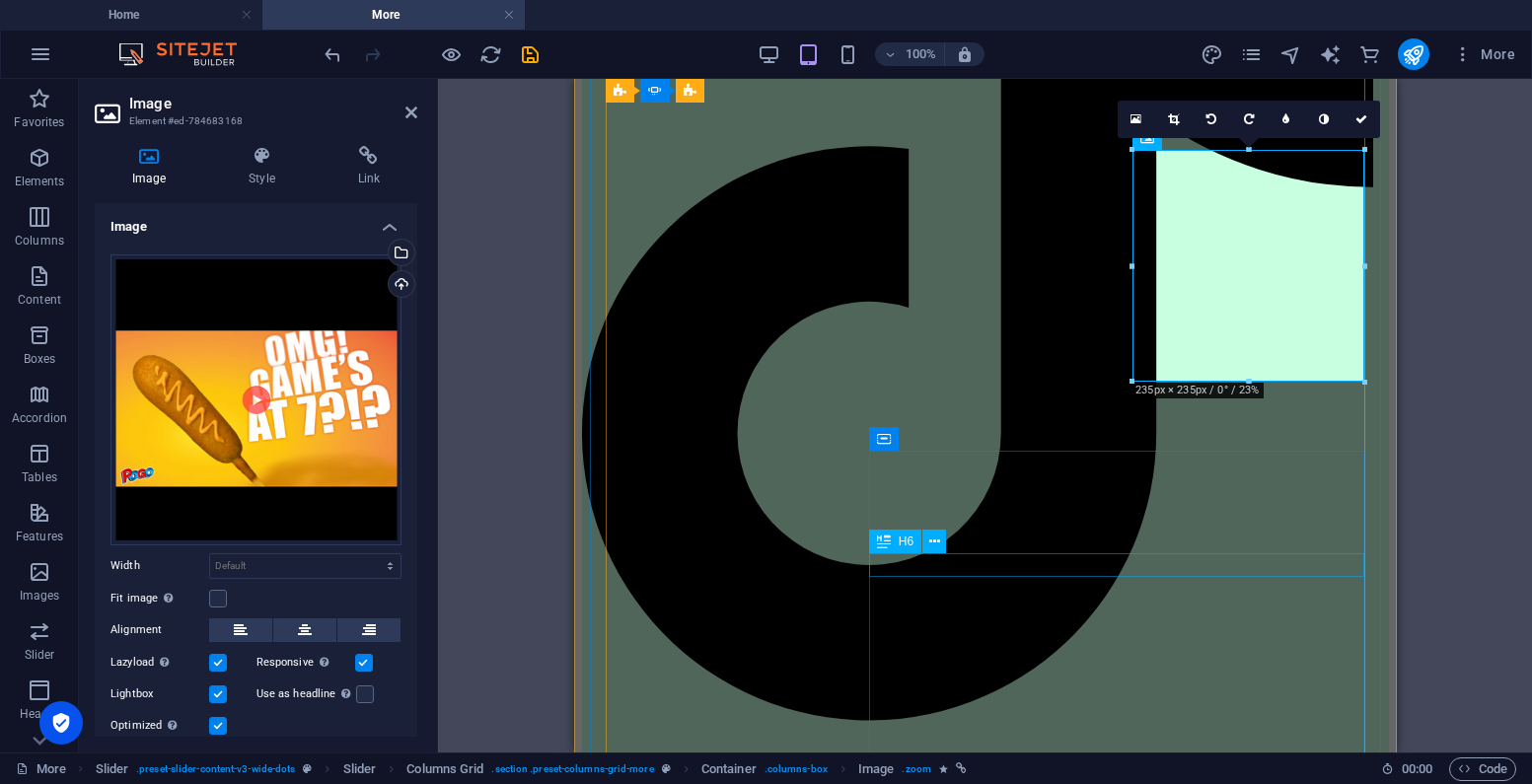 scroll, scrollTop: 2314, scrollLeft: 0, axis: vertical 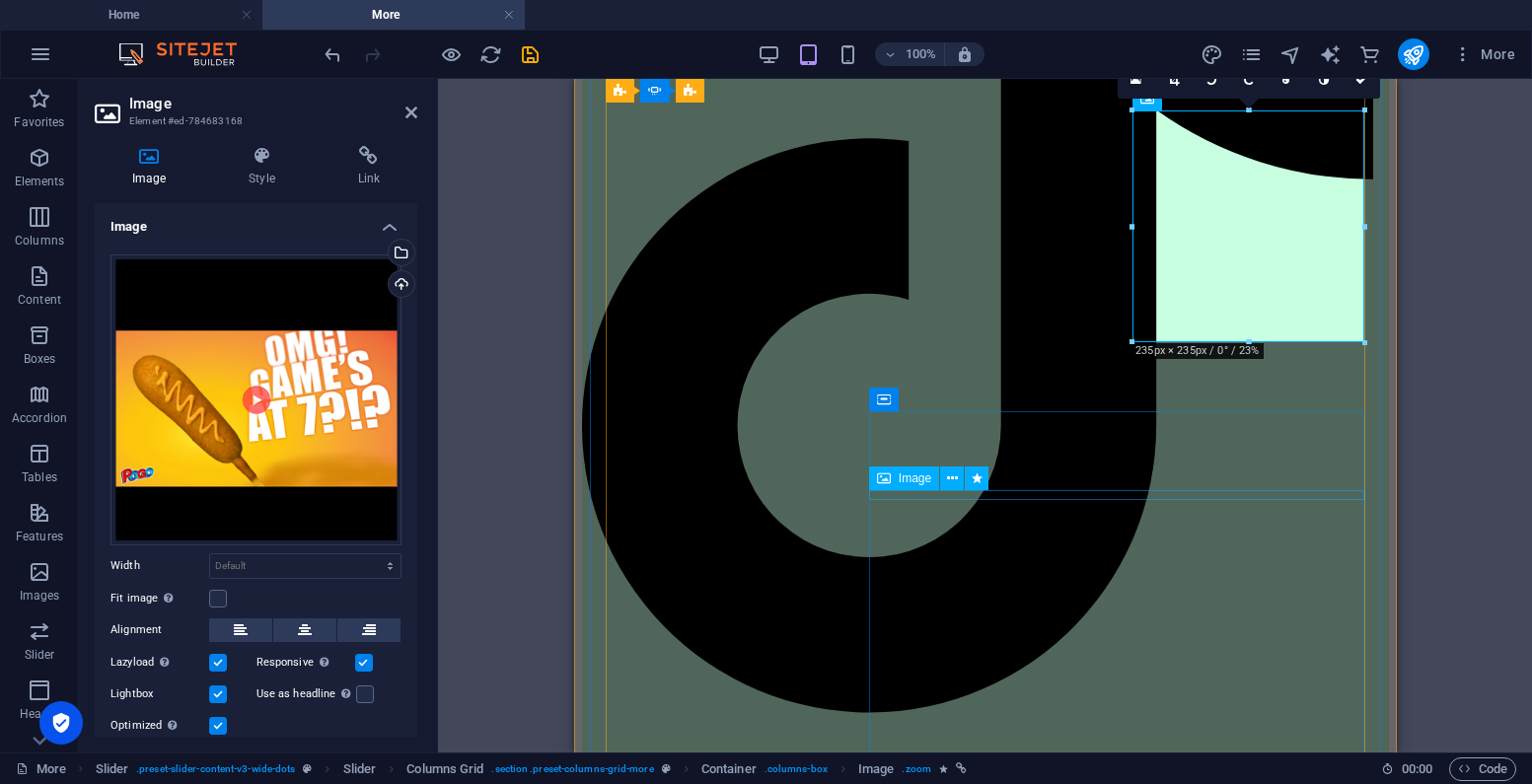 click at bounding box center (961, 10785) 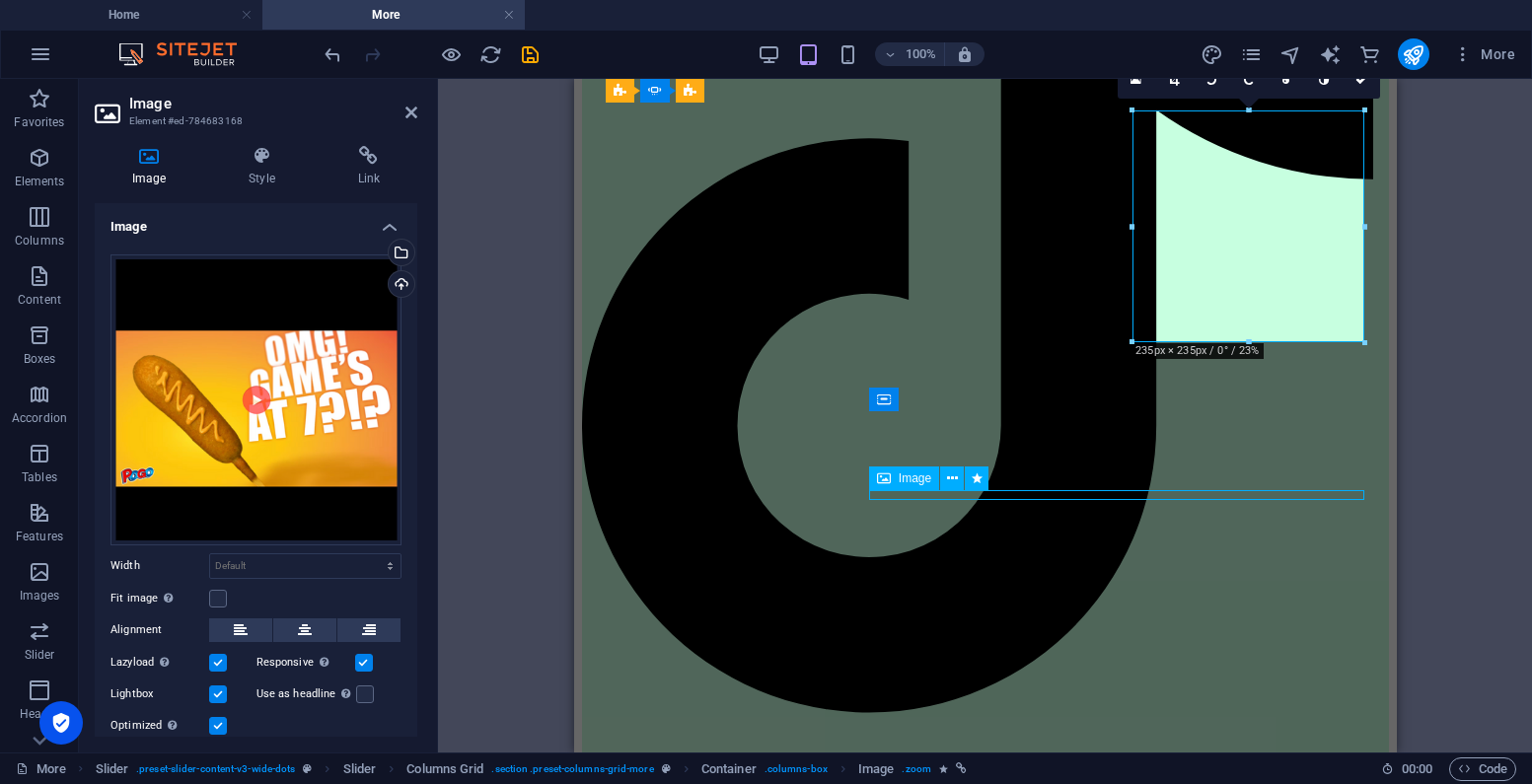 click at bounding box center (961, 10785) 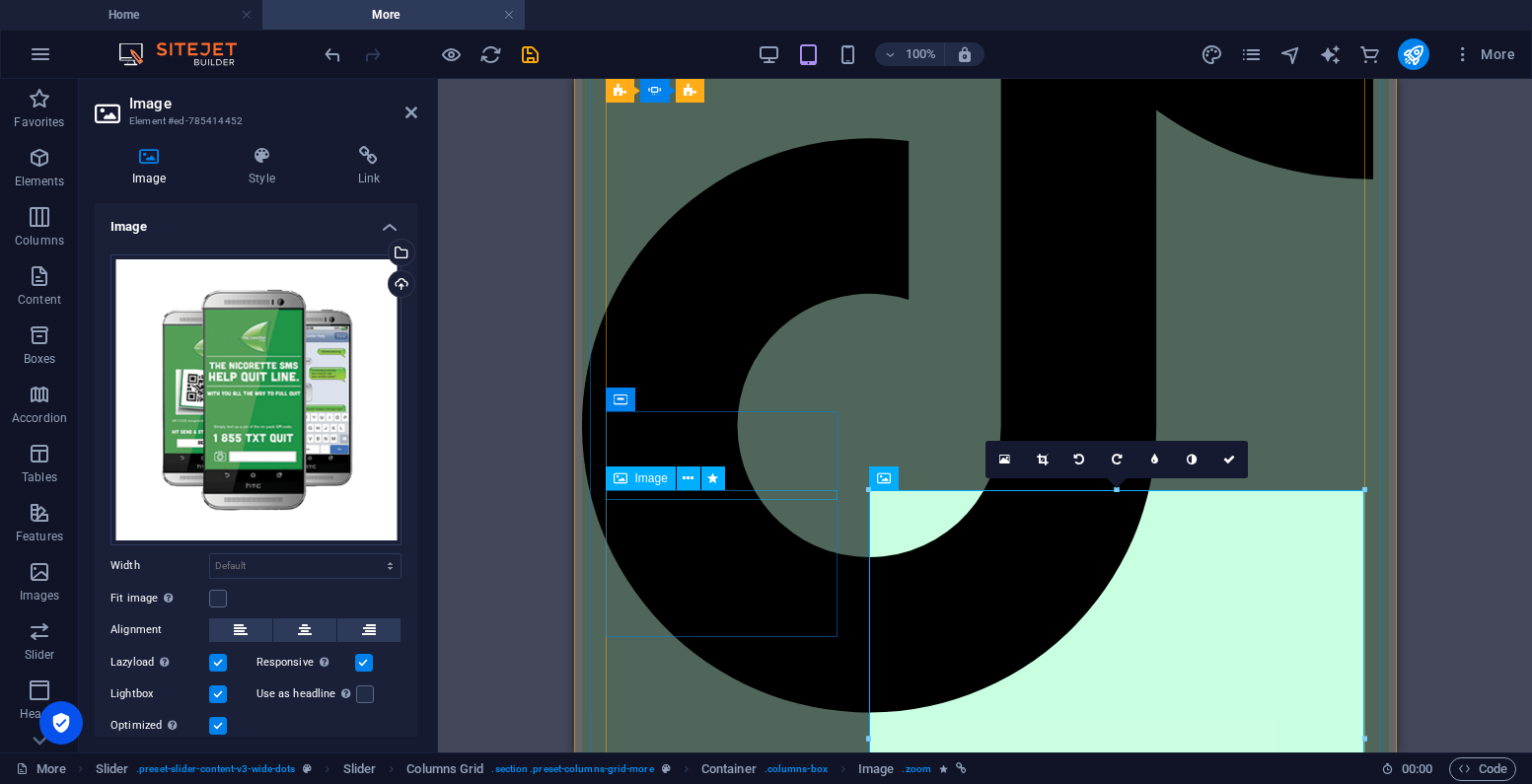 click at bounding box center [961, 9784] 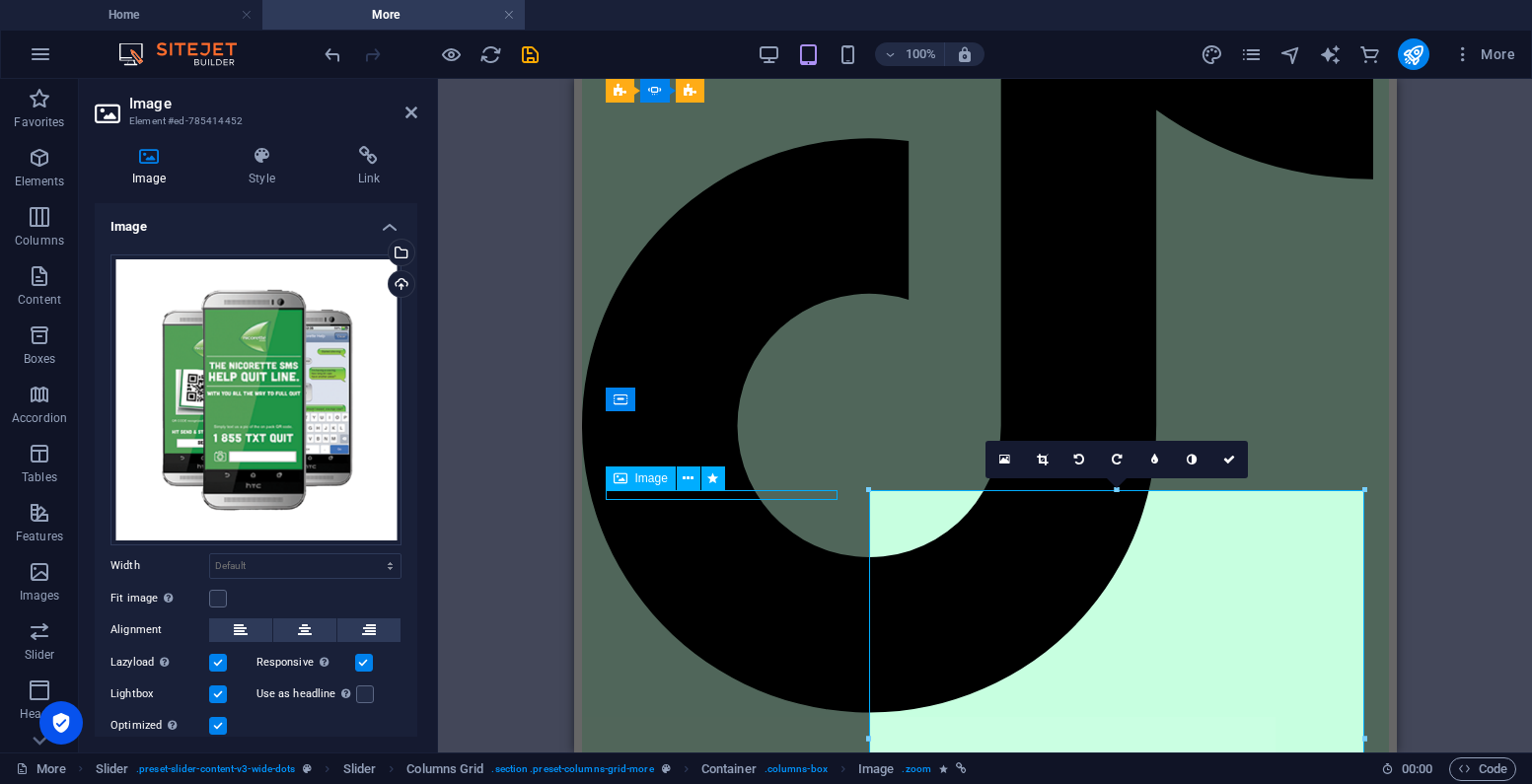 click at bounding box center (961, 9784) 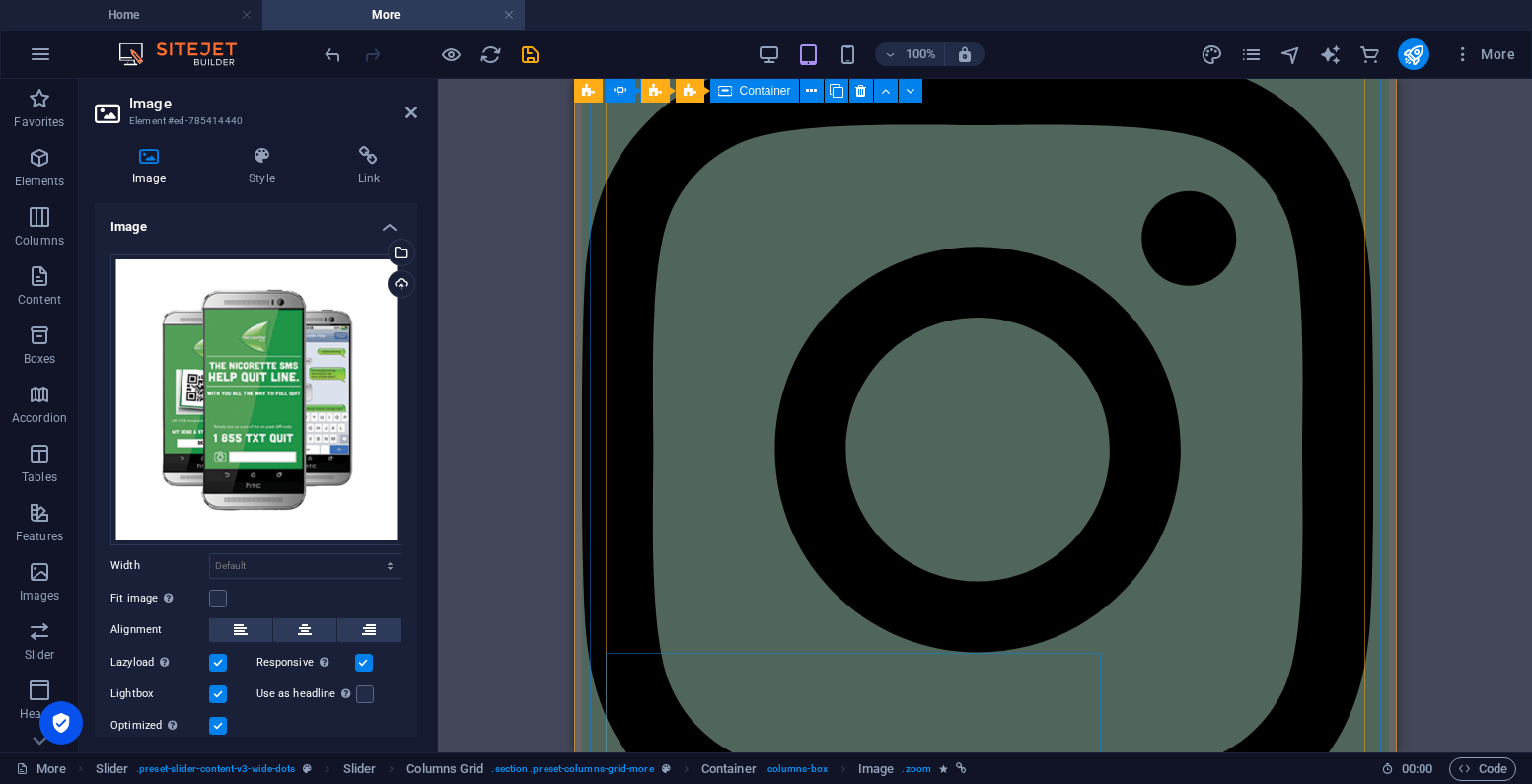 scroll, scrollTop: 1263, scrollLeft: 0, axis: vertical 